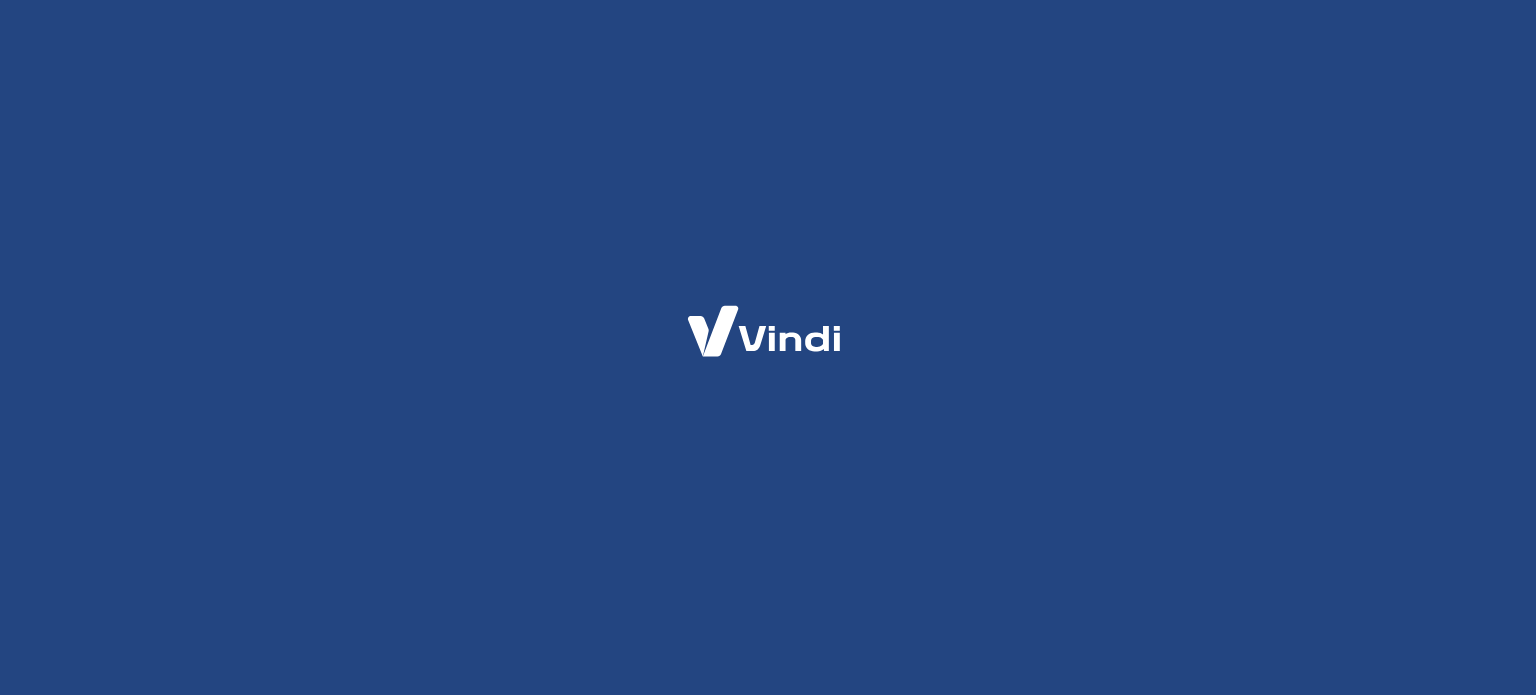 scroll, scrollTop: 0, scrollLeft: 0, axis: both 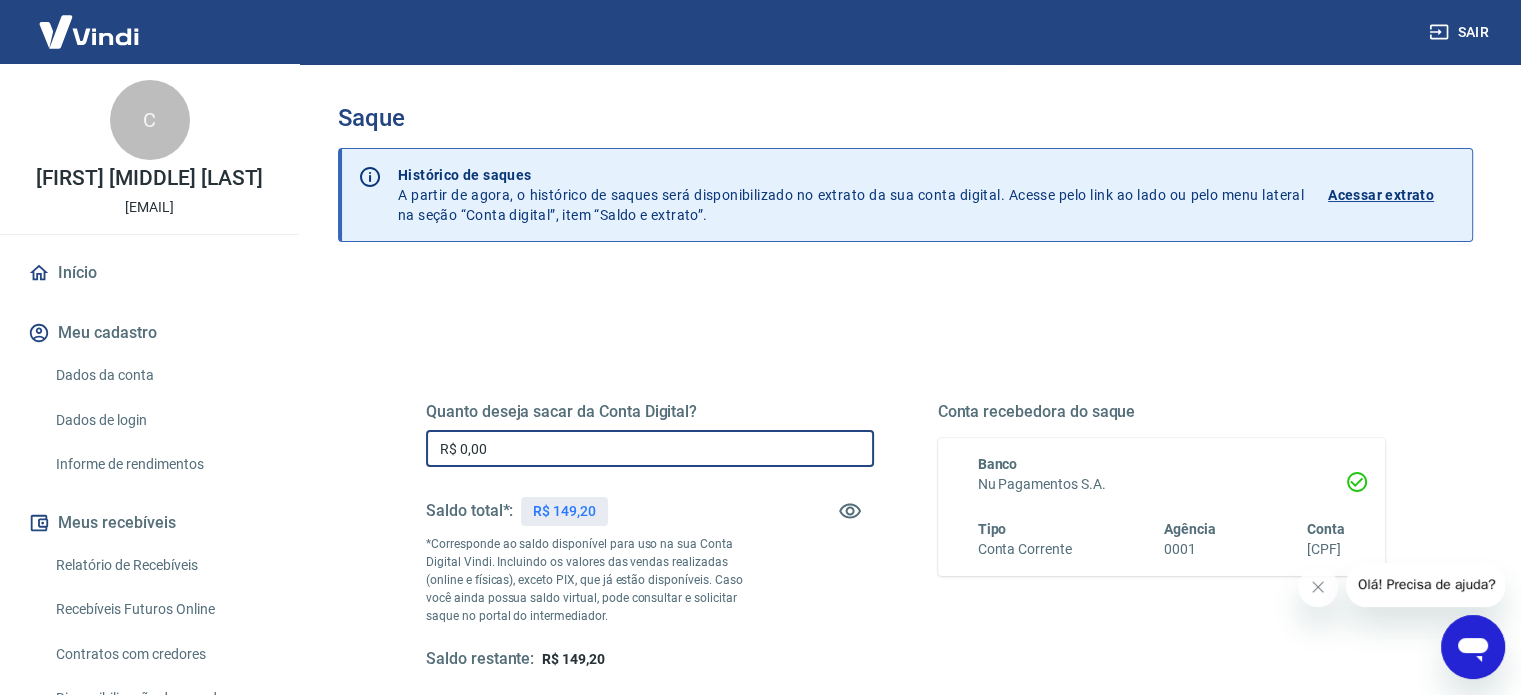 click on "R$ 0,00" at bounding box center [650, 448] 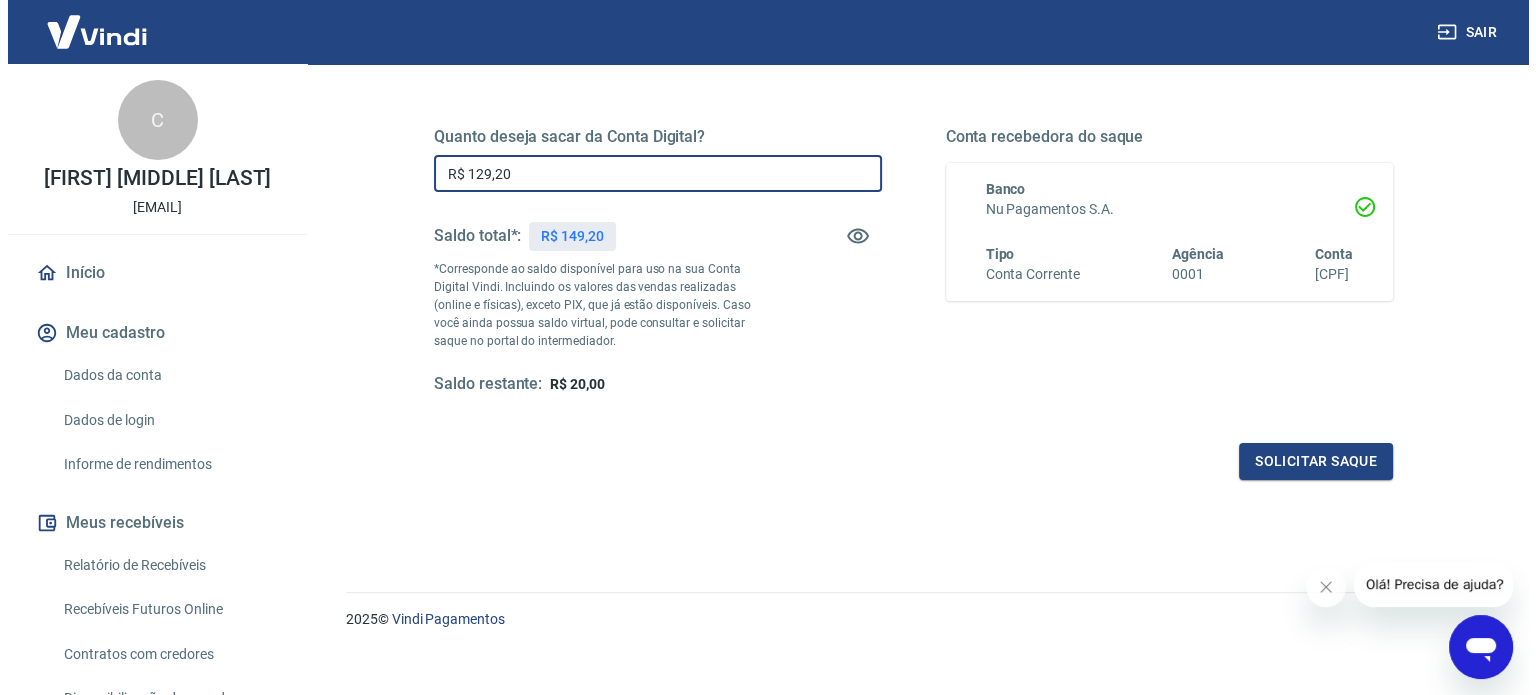 scroll, scrollTop: 292, scrollLeft: 0, axis: vertical 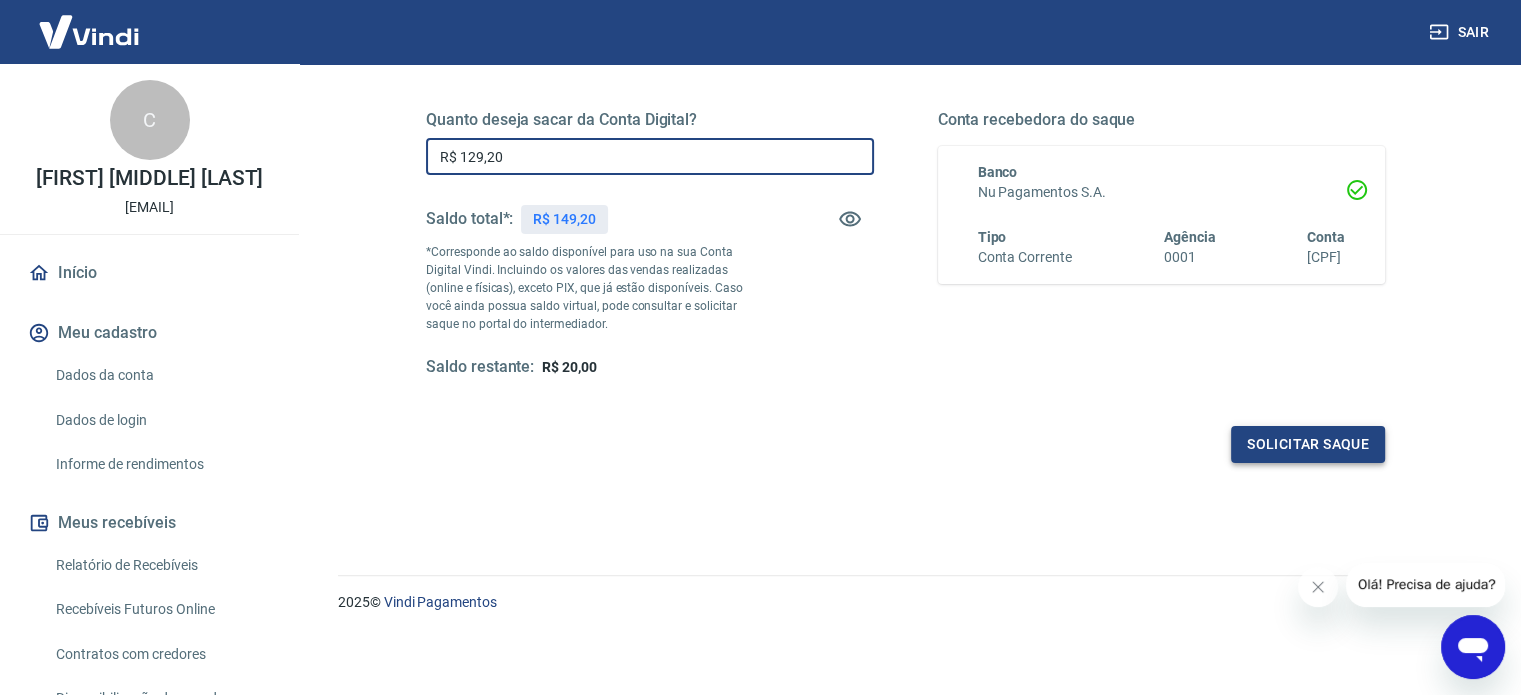 type on "R$ 129,20" 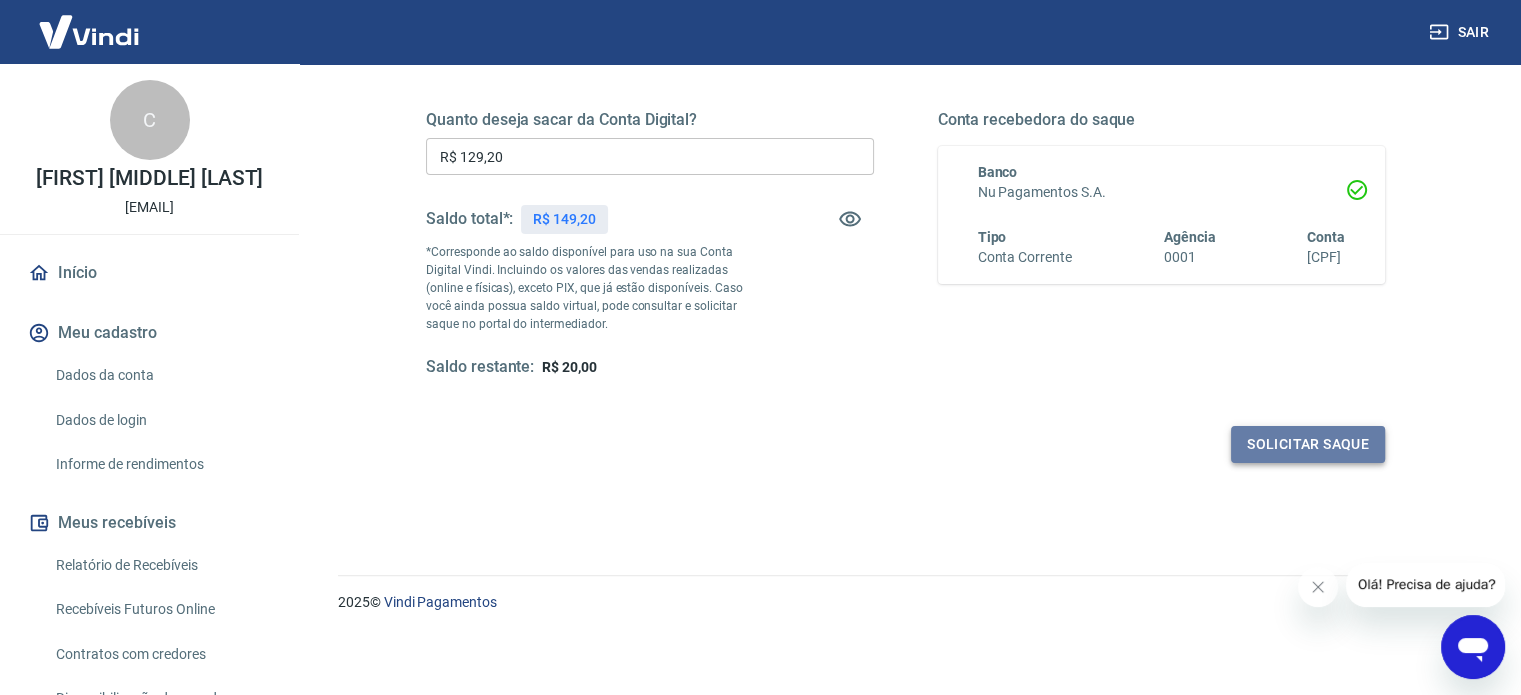 click on "Solicitar saque" at bounding box center (1308, 444) 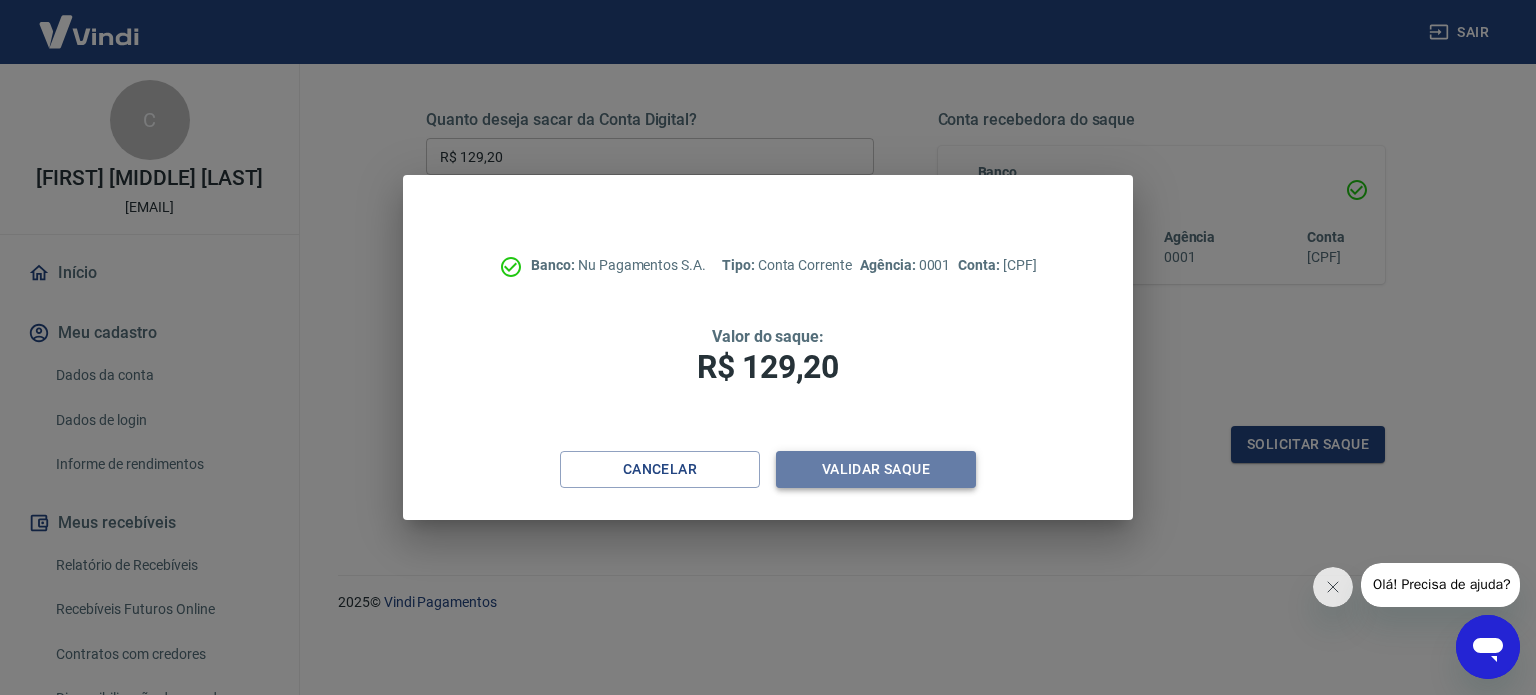 click on "Validar saque" at bounding box center (876, 469) 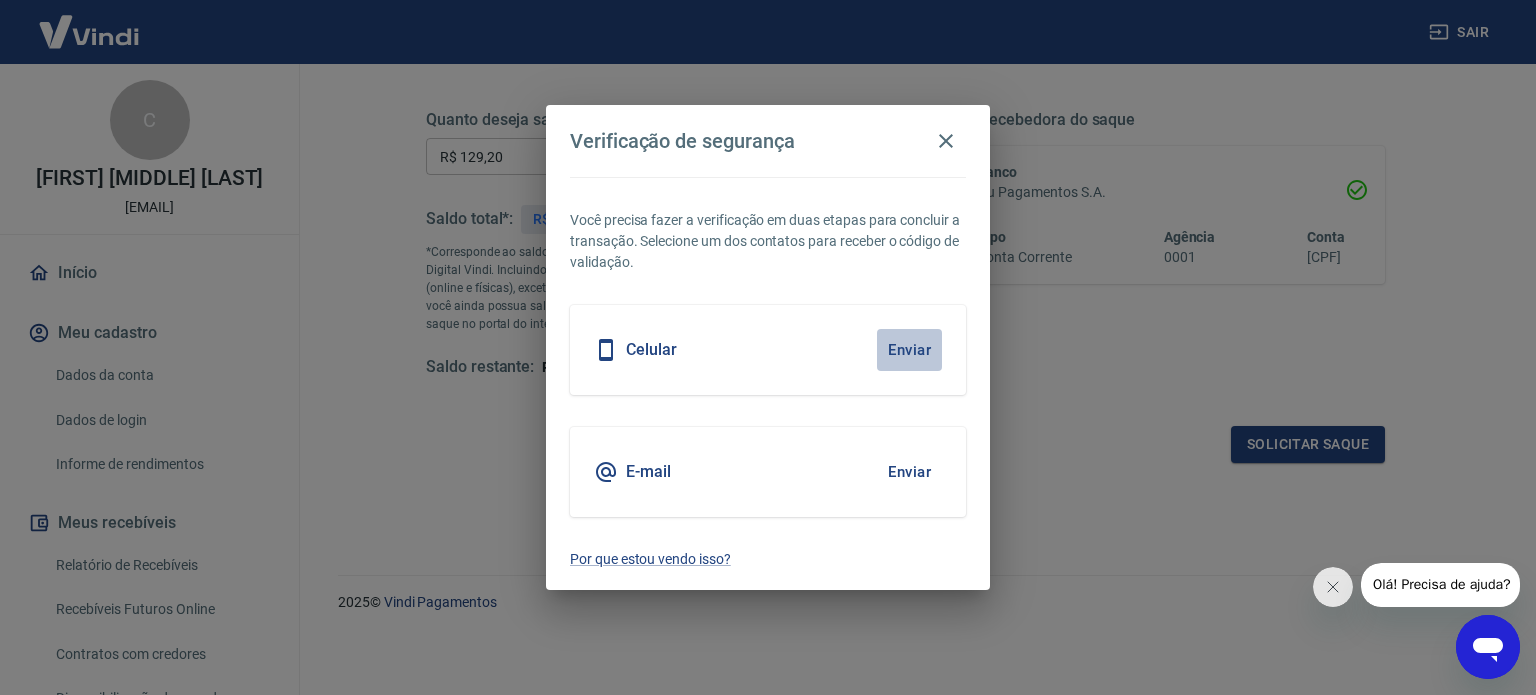 click on "Enviar" at bounding box center [909, 350] 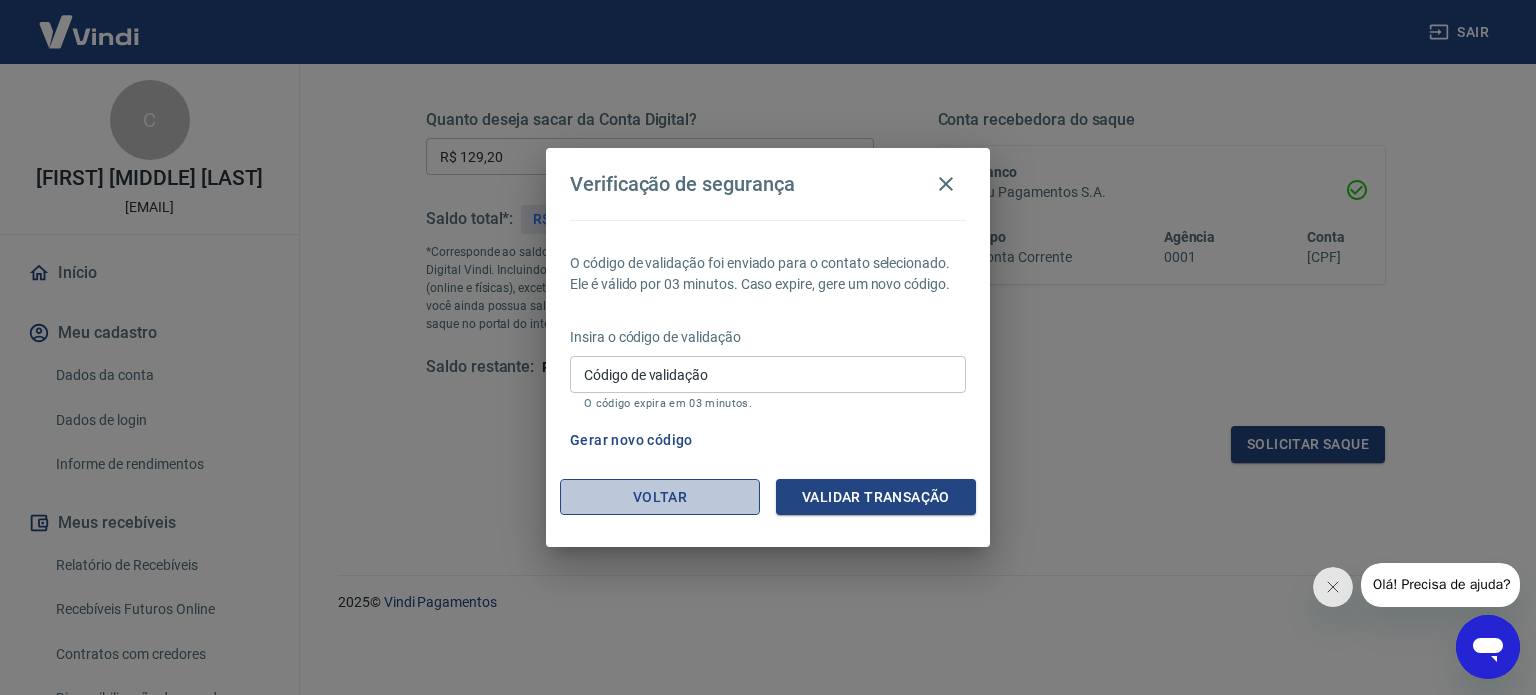 click on "Voltar" at bounding box center (660, 497) 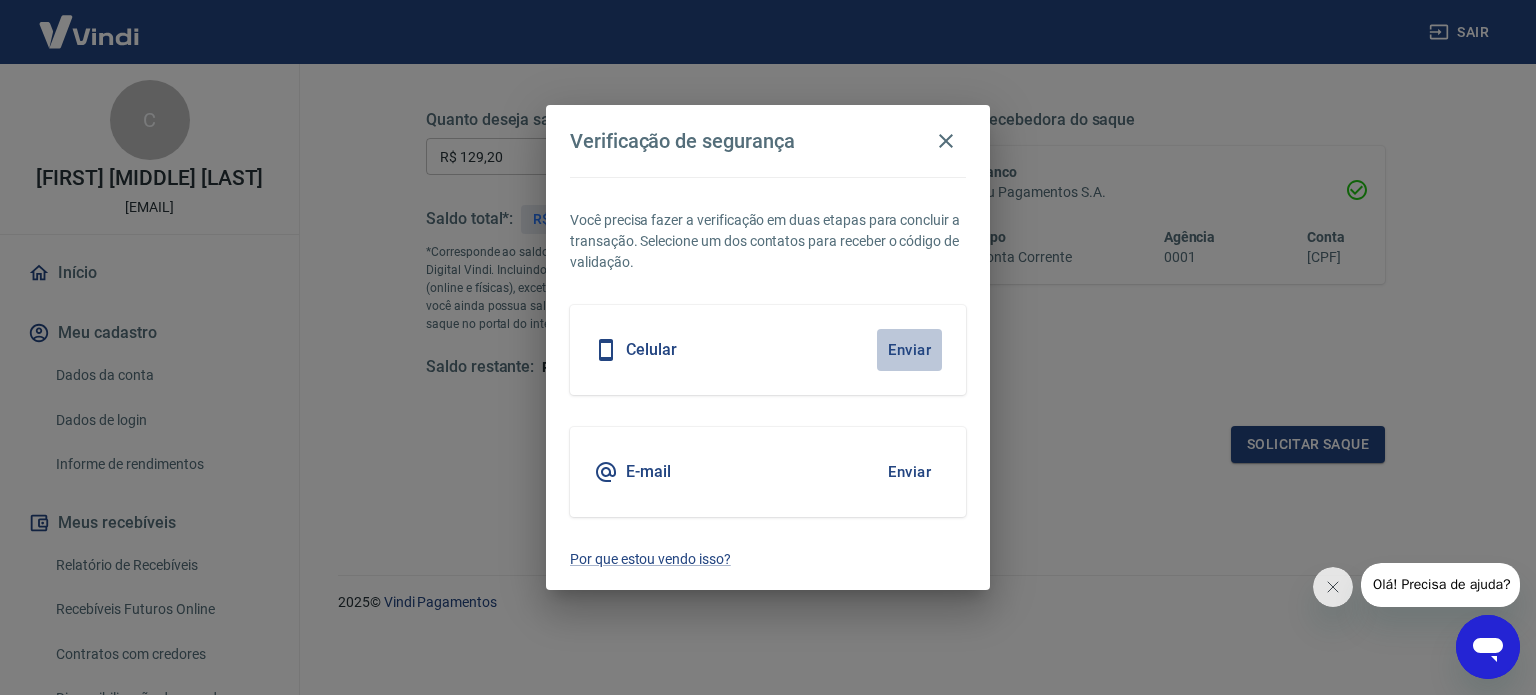click on "Enviar" at bounding box center (909, 350) 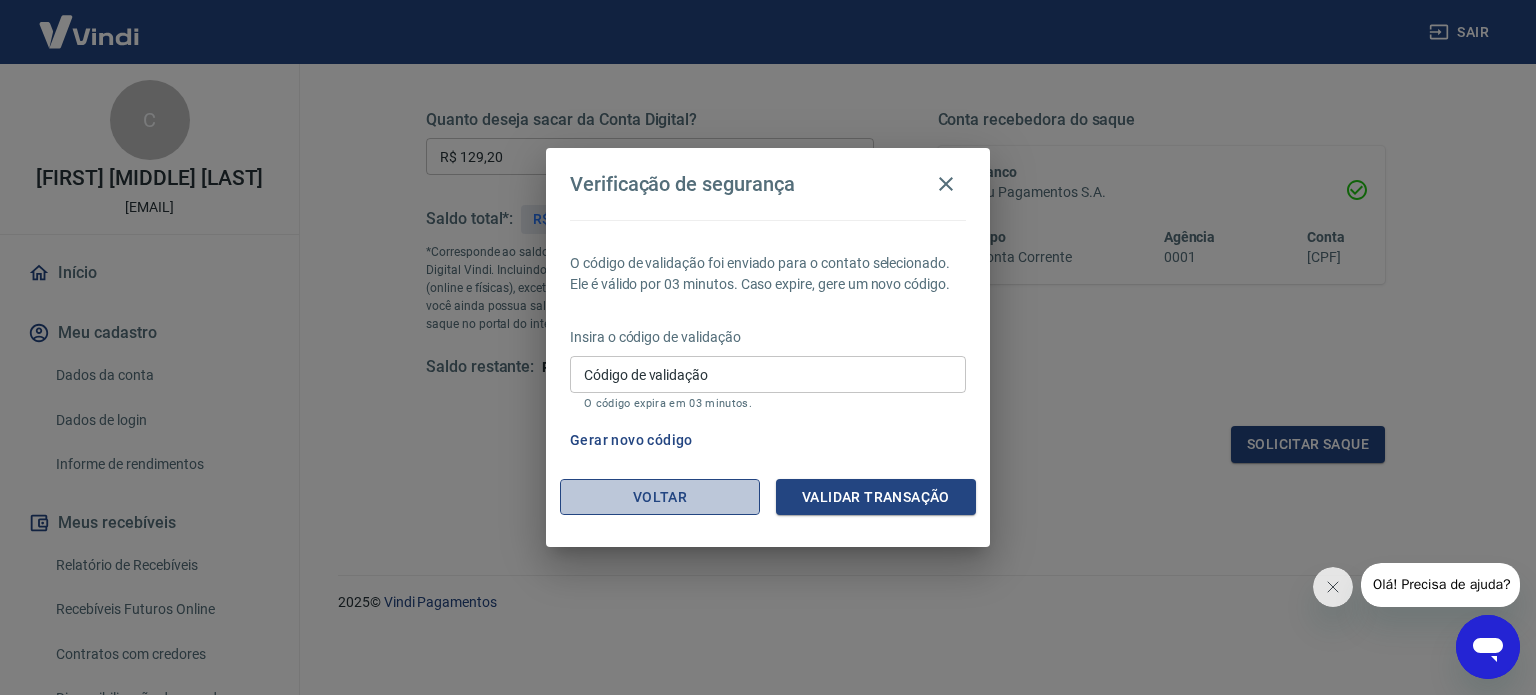 click on "Voltar" at bounding box center [660, 497] 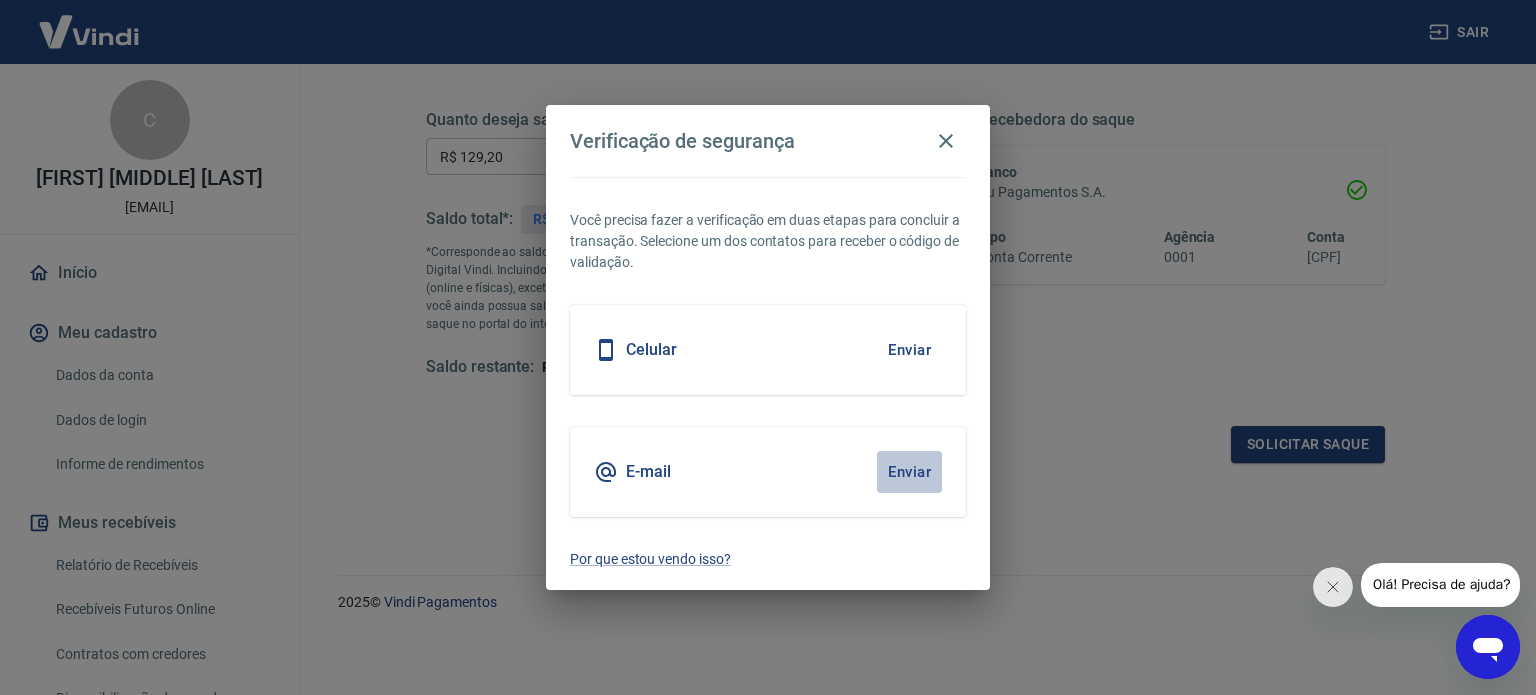 click on "Enviar" at bounding box center (909, 472) 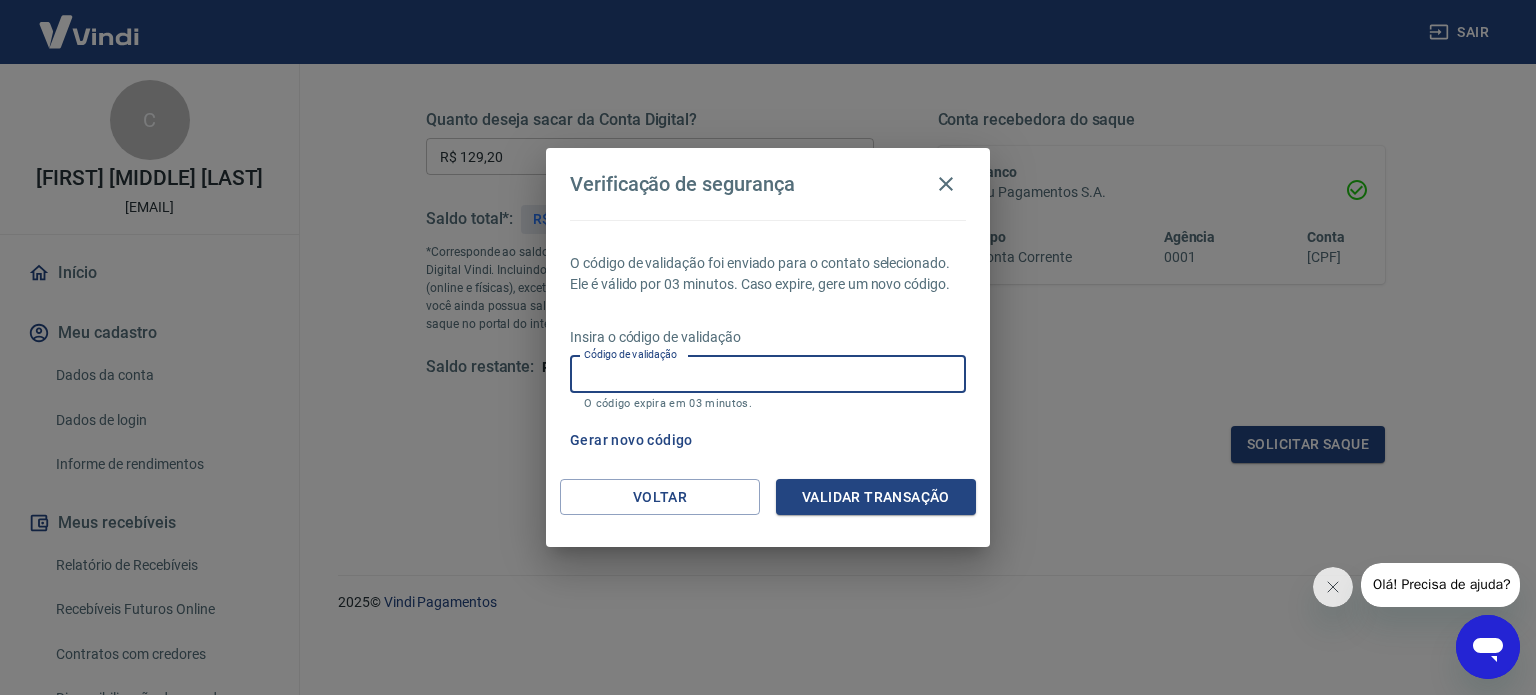 click on "Código de validação" at bounding box center (768, 374) 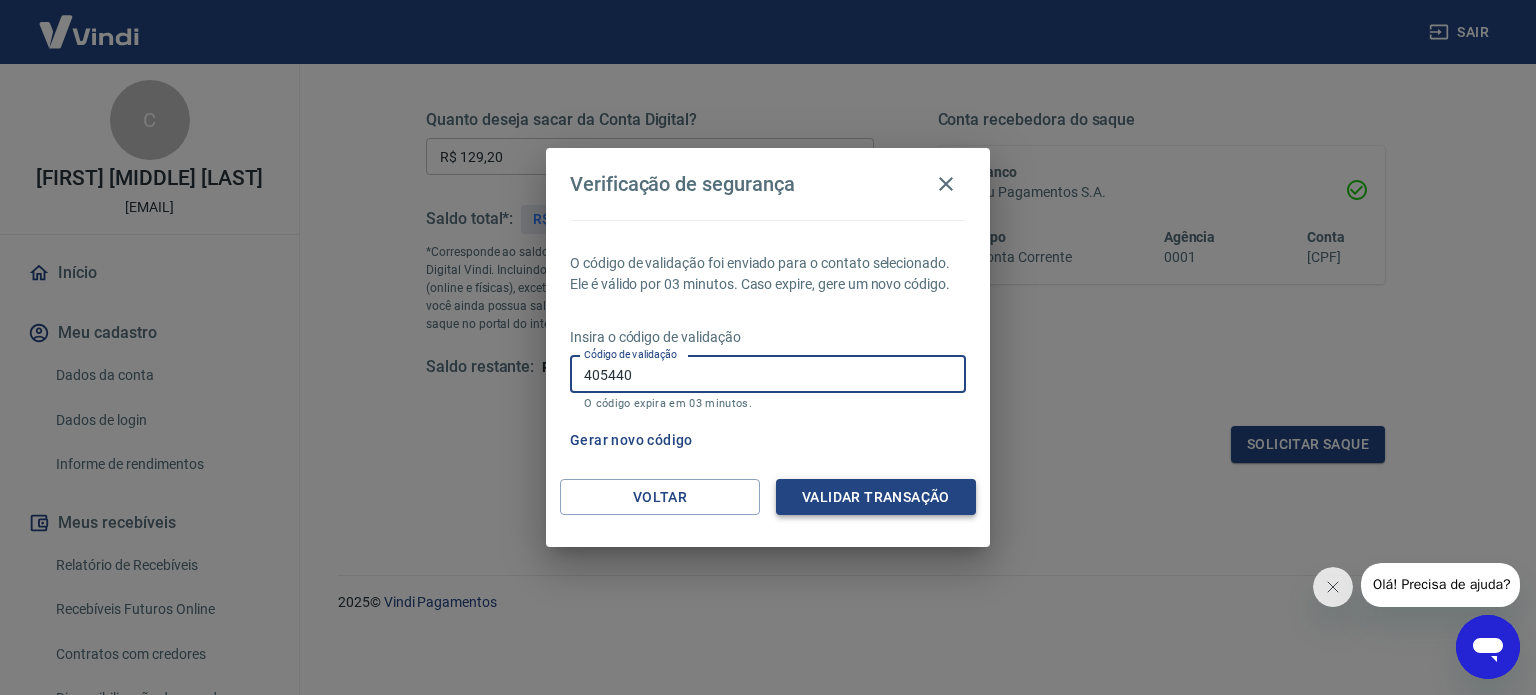 type on "405440" 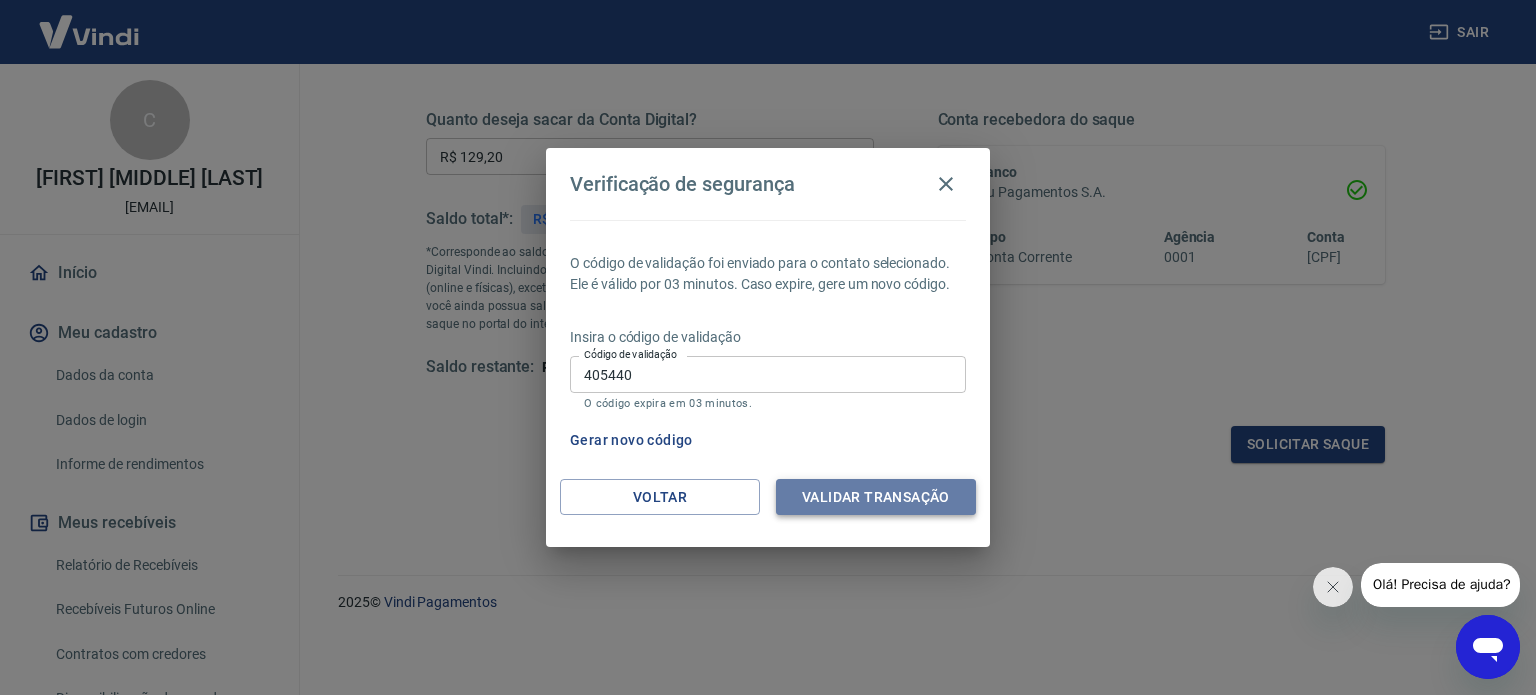 click on "Validar transação" at bounding box center (876, 497) 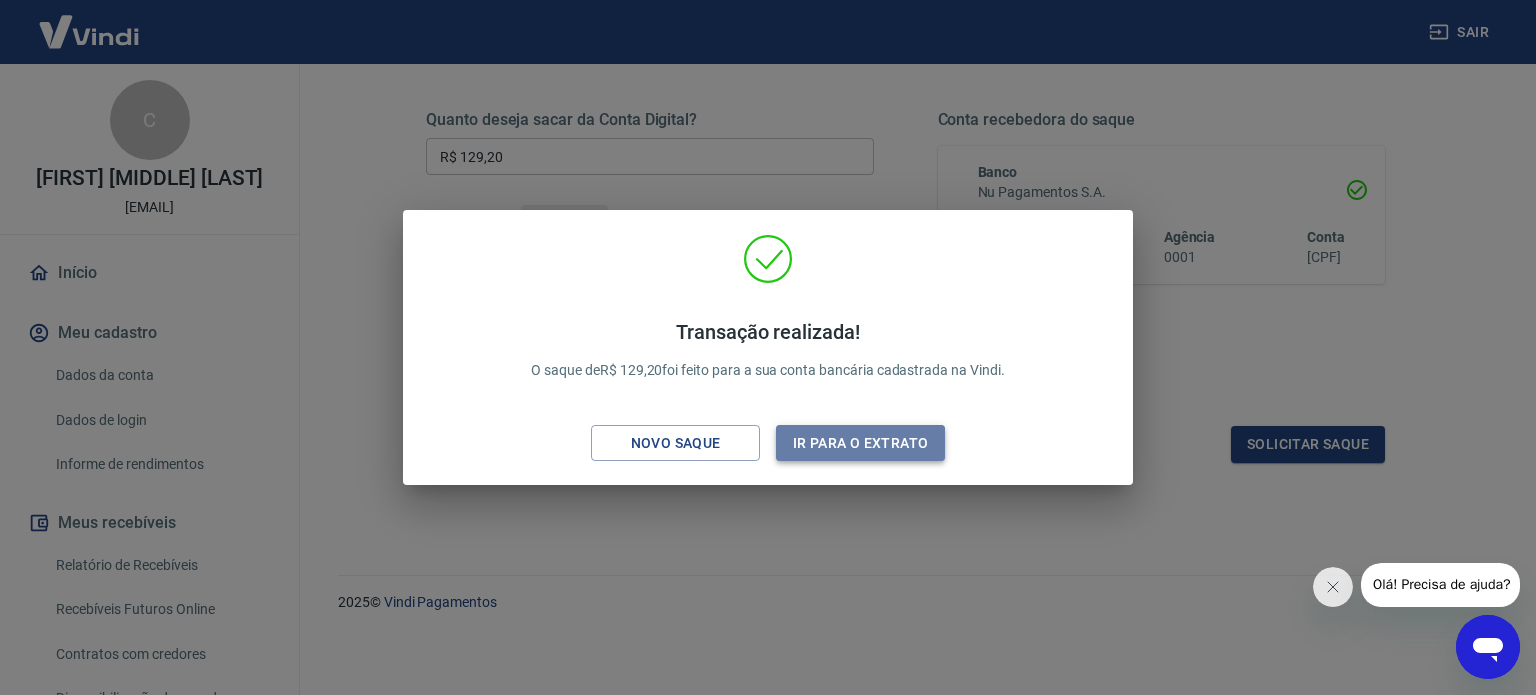 click on "Ir para o extrato" at bounding box center [860, 443] 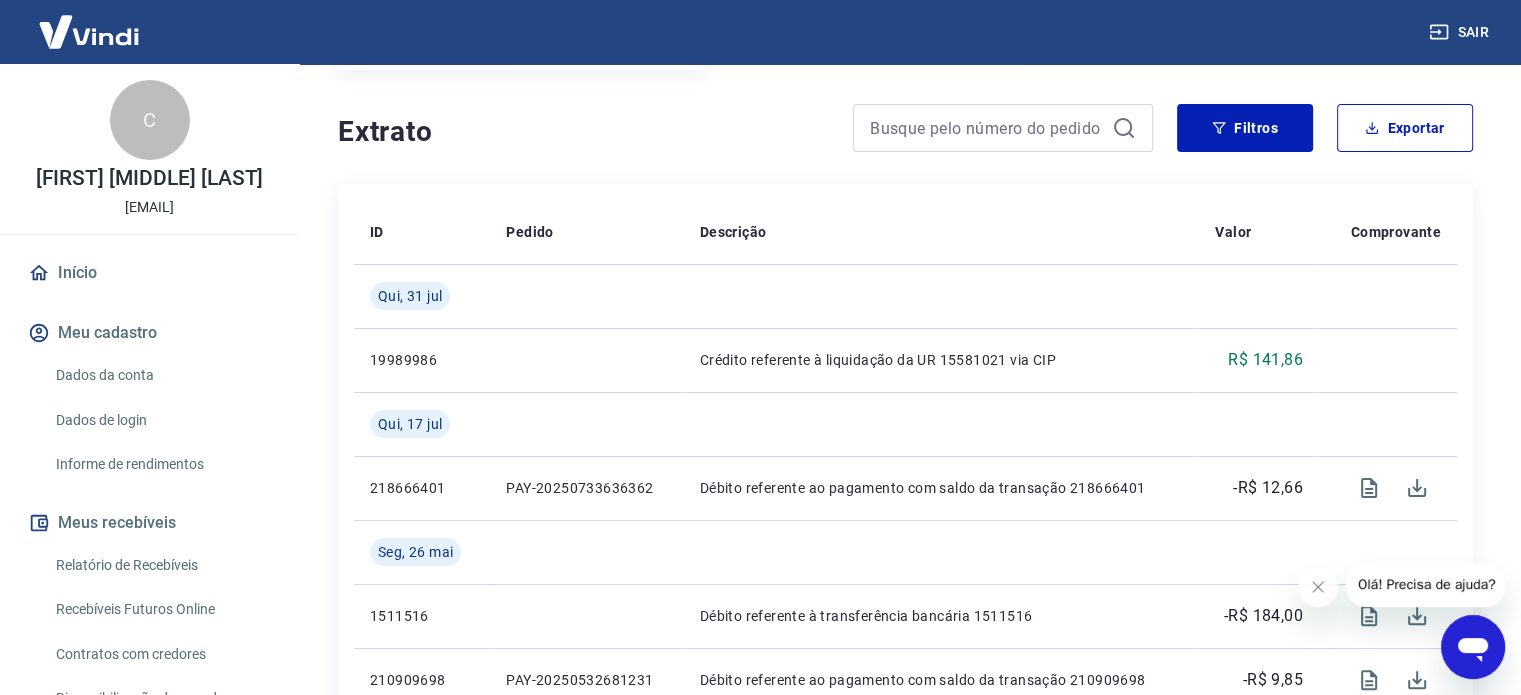 scroll, scrollTop: 360, scrollLeft: 0, axis: vertical 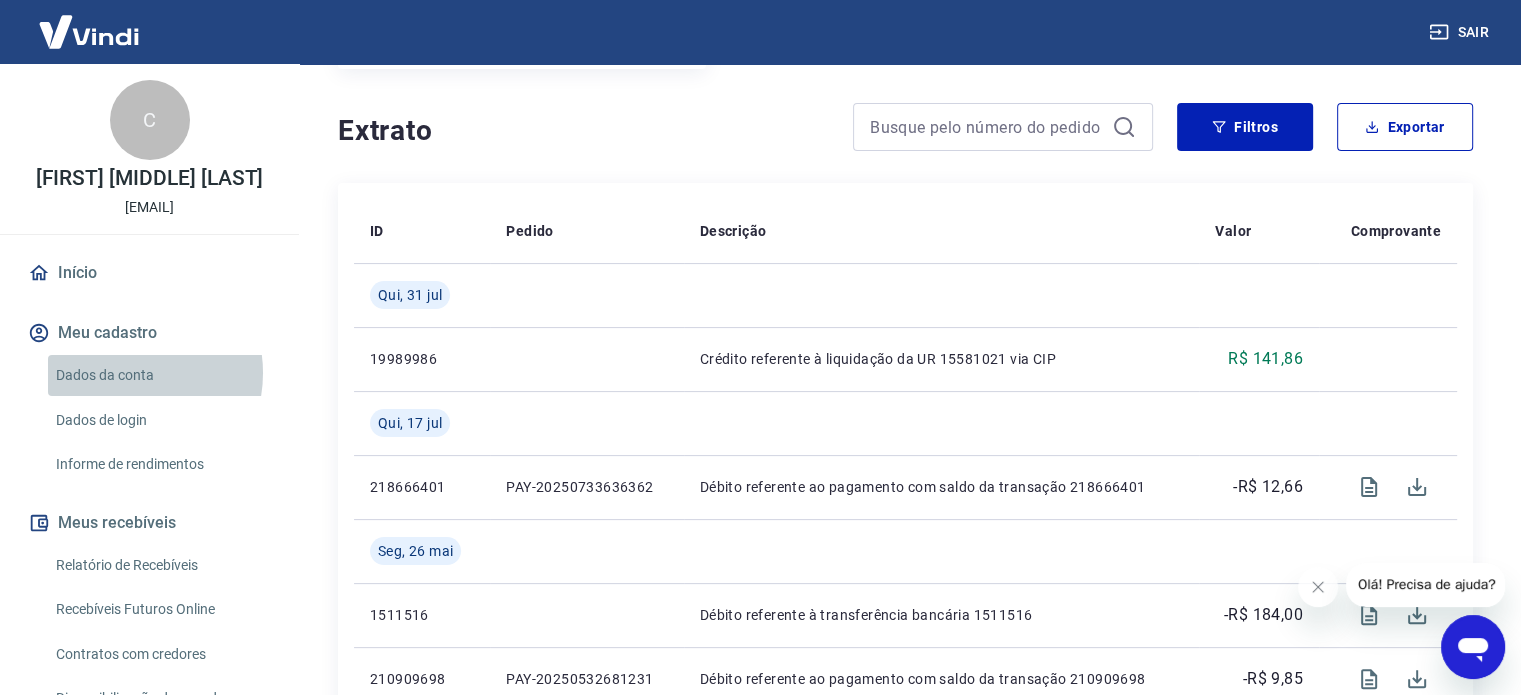 click on "Dados da conta" at bounding box center [161, 375] 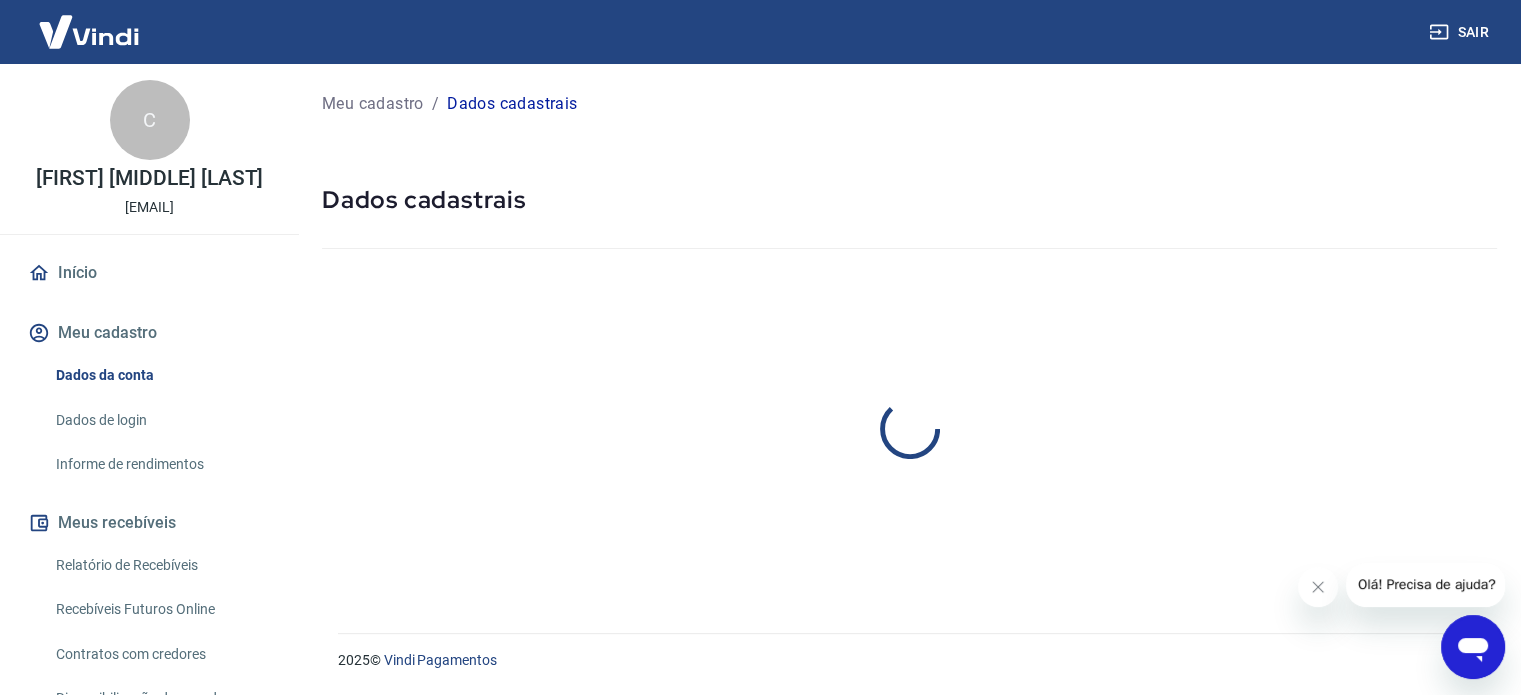 scroll, scrollTop: 0, scrollLeft: 0, axis: both 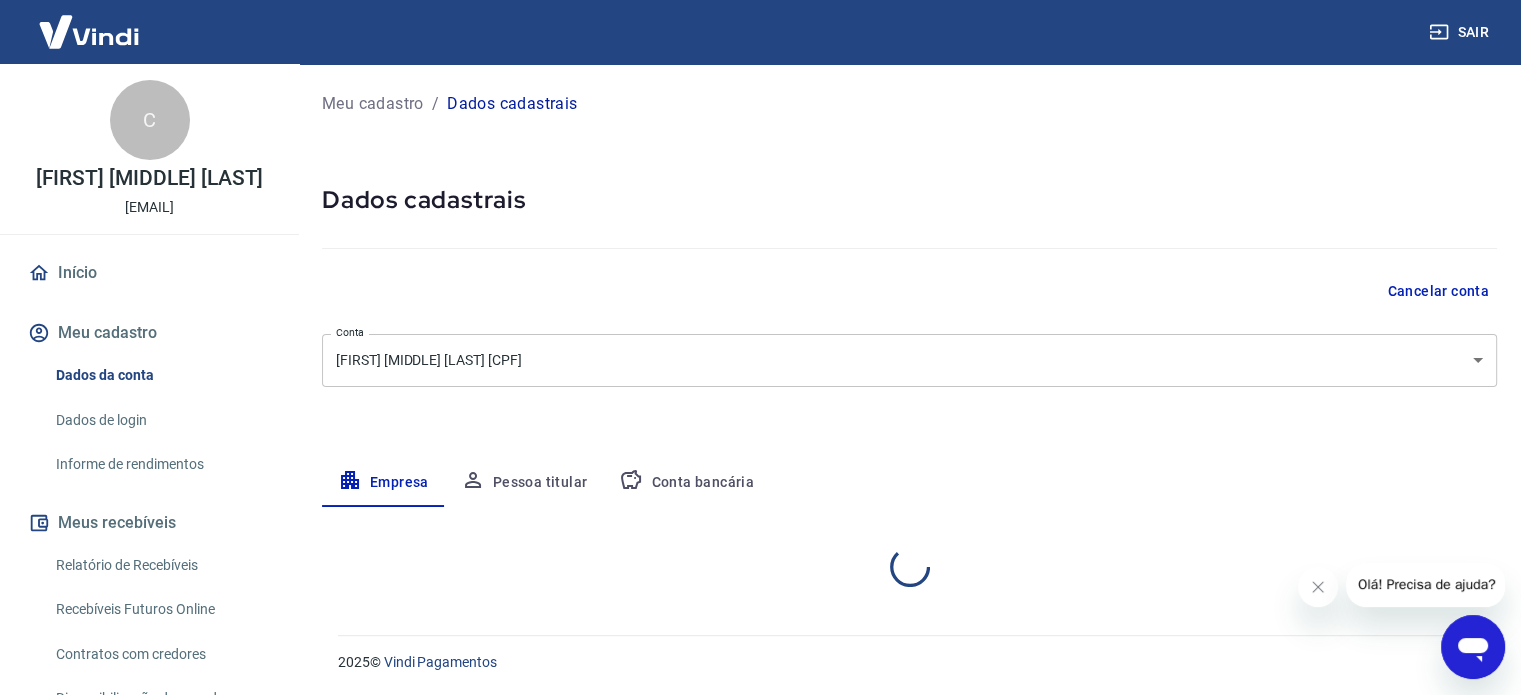 select on "SP" 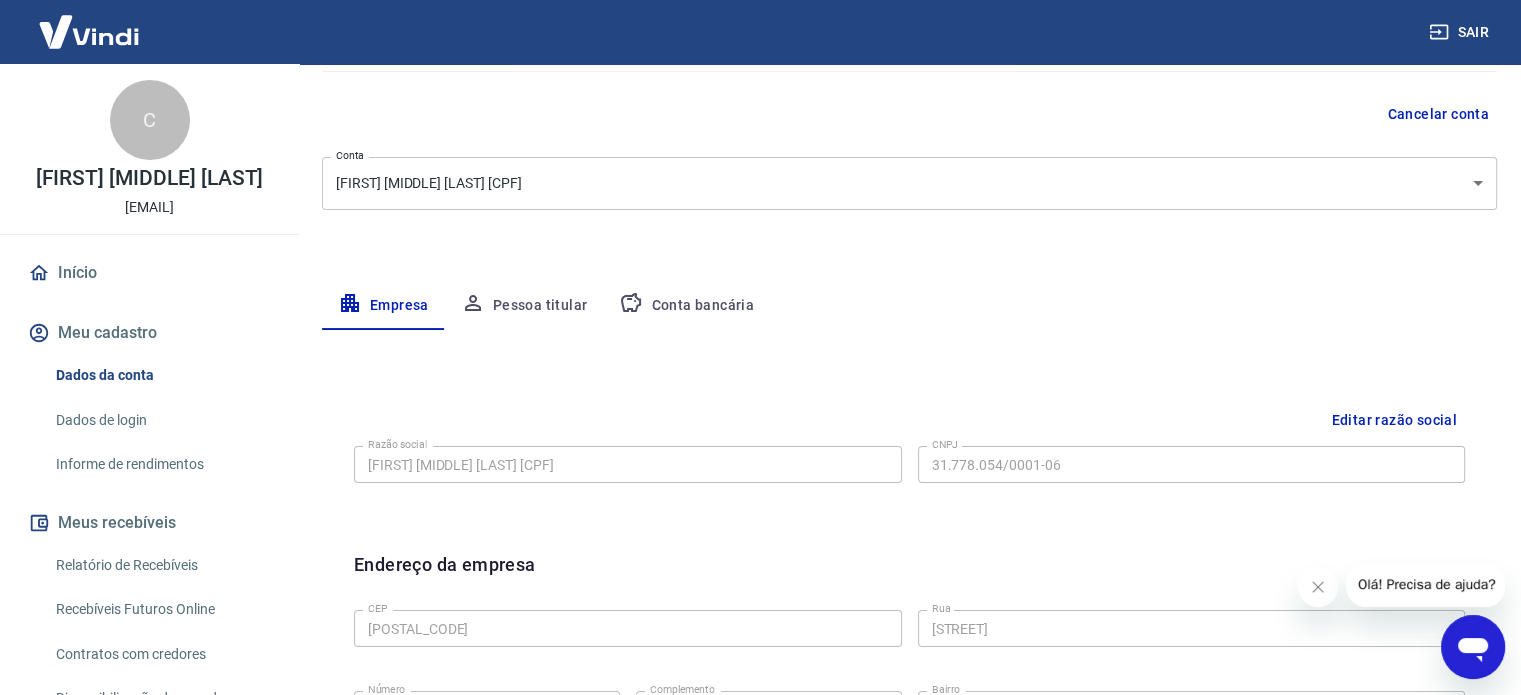 scroll, scrollTop: 68, scrollLeft: 0, axis: vertical 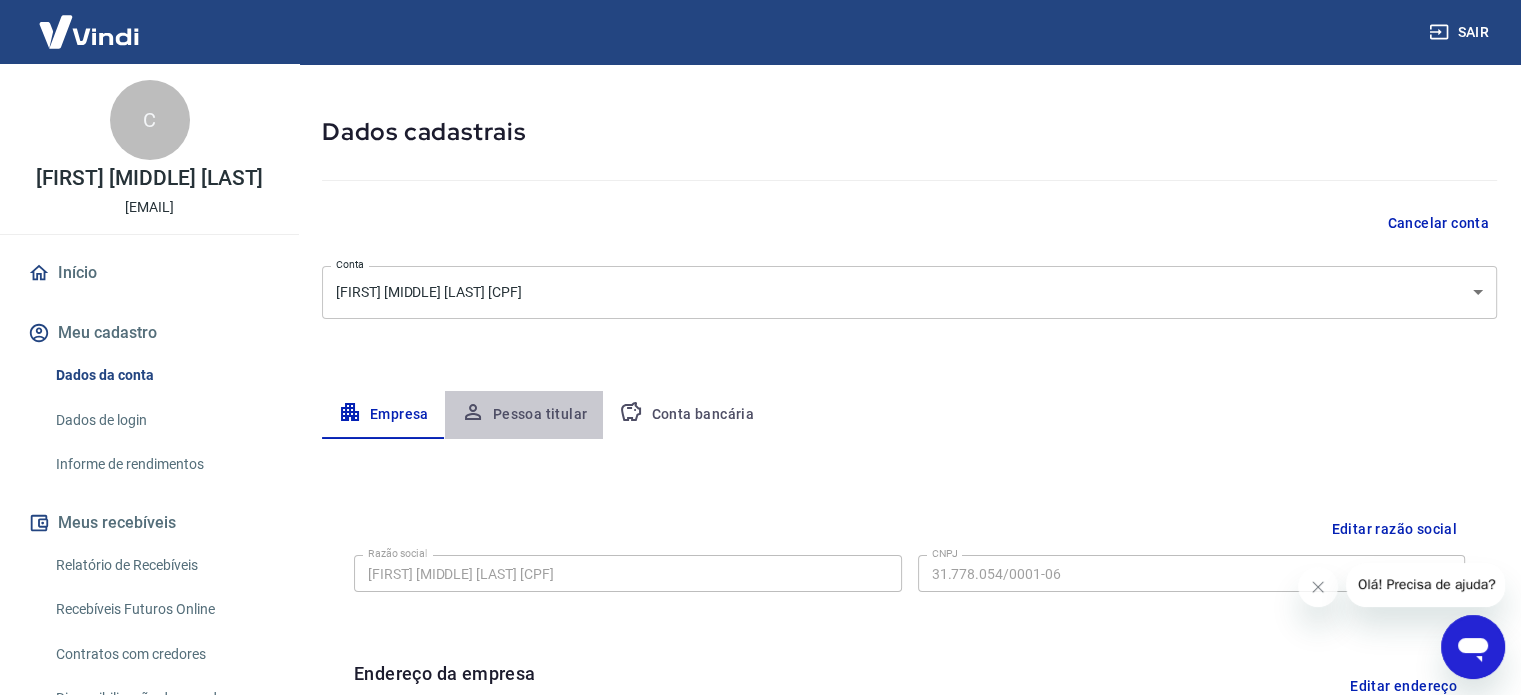 click on "Pessoa titular" at bounding box center (524, 415) 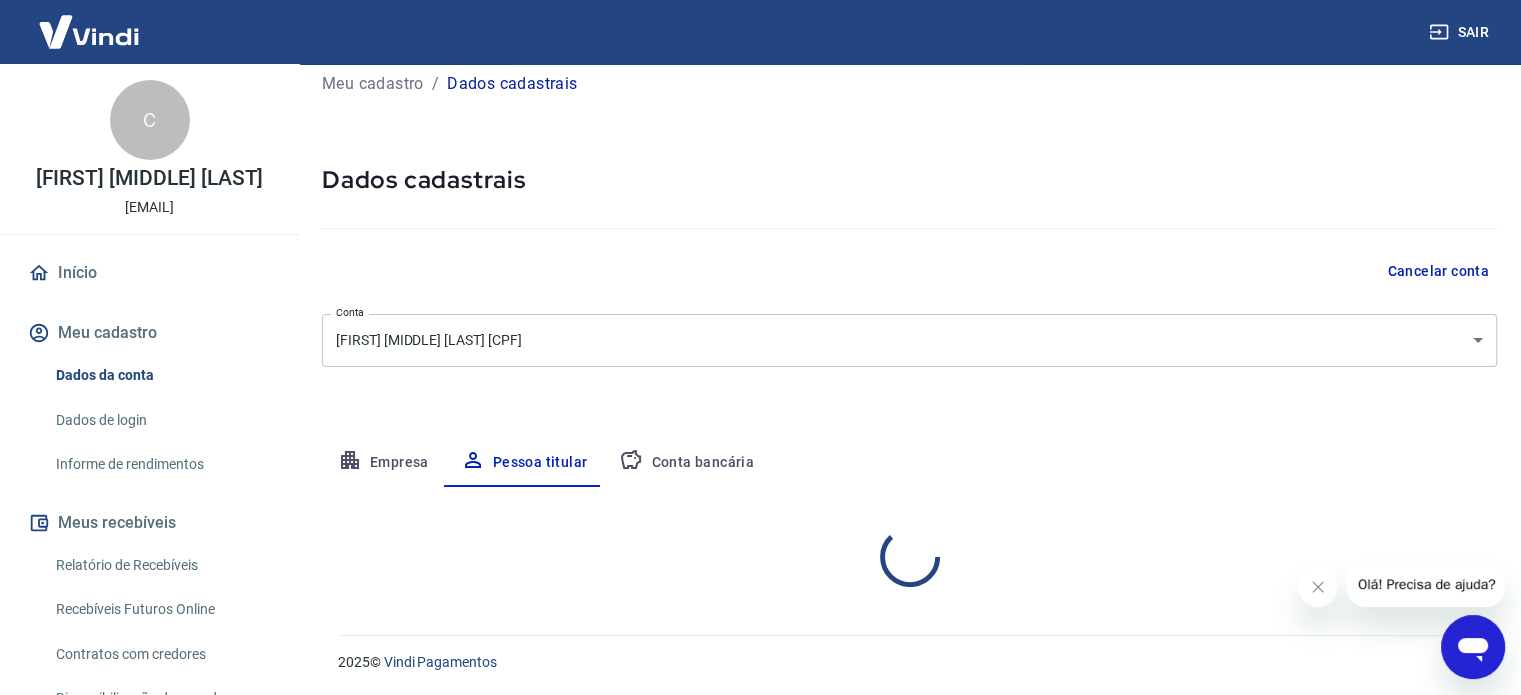 scroll, scrollTop: 68, scrollLeft: 0, axis: vertical 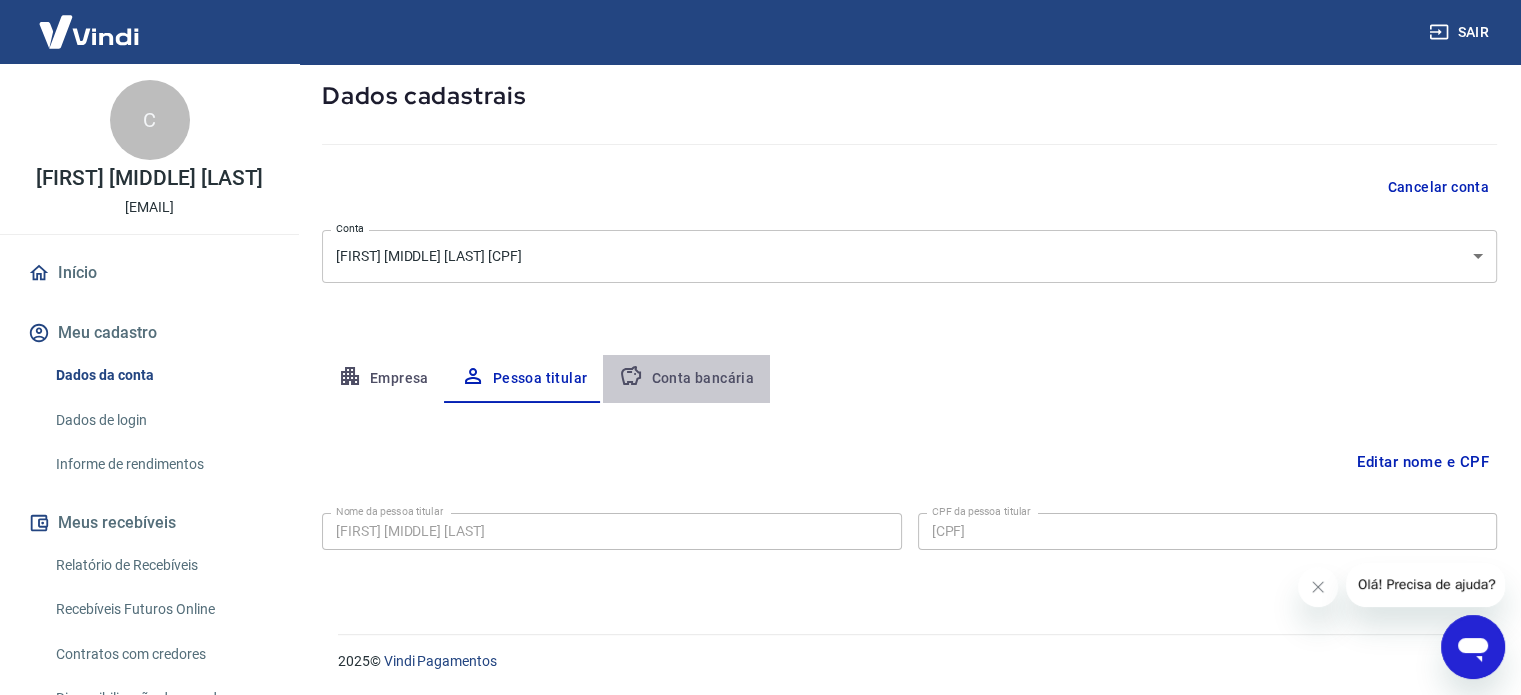 click on "Conta bancária" at bounding box center (686, 379) 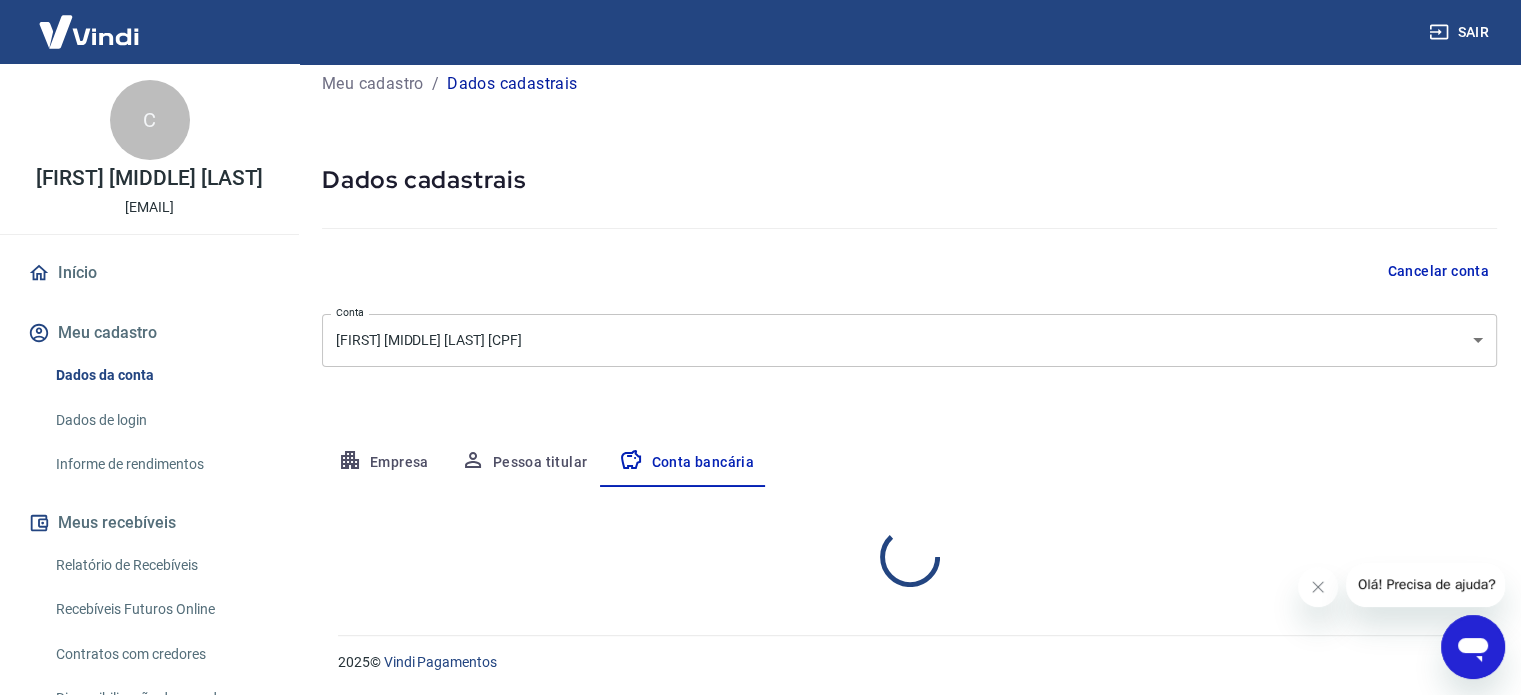 select on "1" 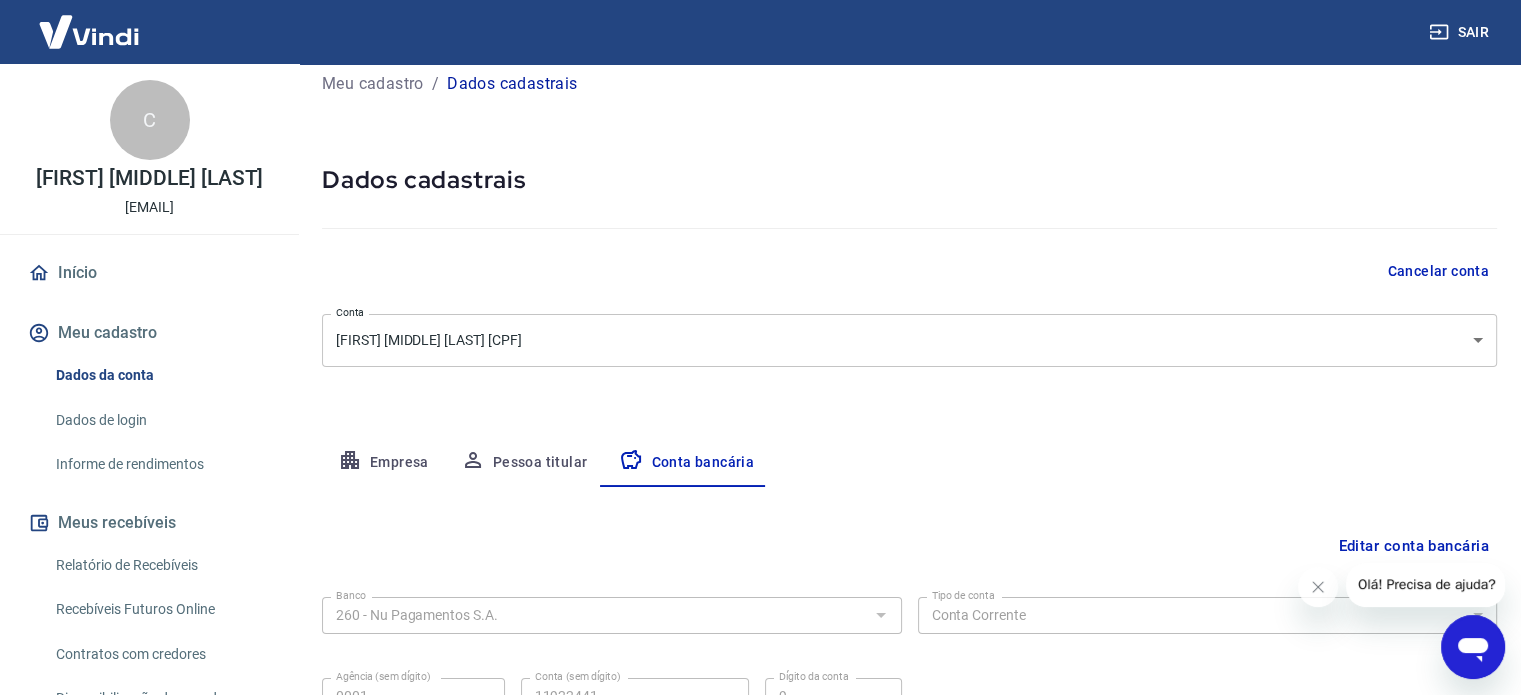 scroll, scrollTop: 104, scrollLeft: 0, axis: vertical 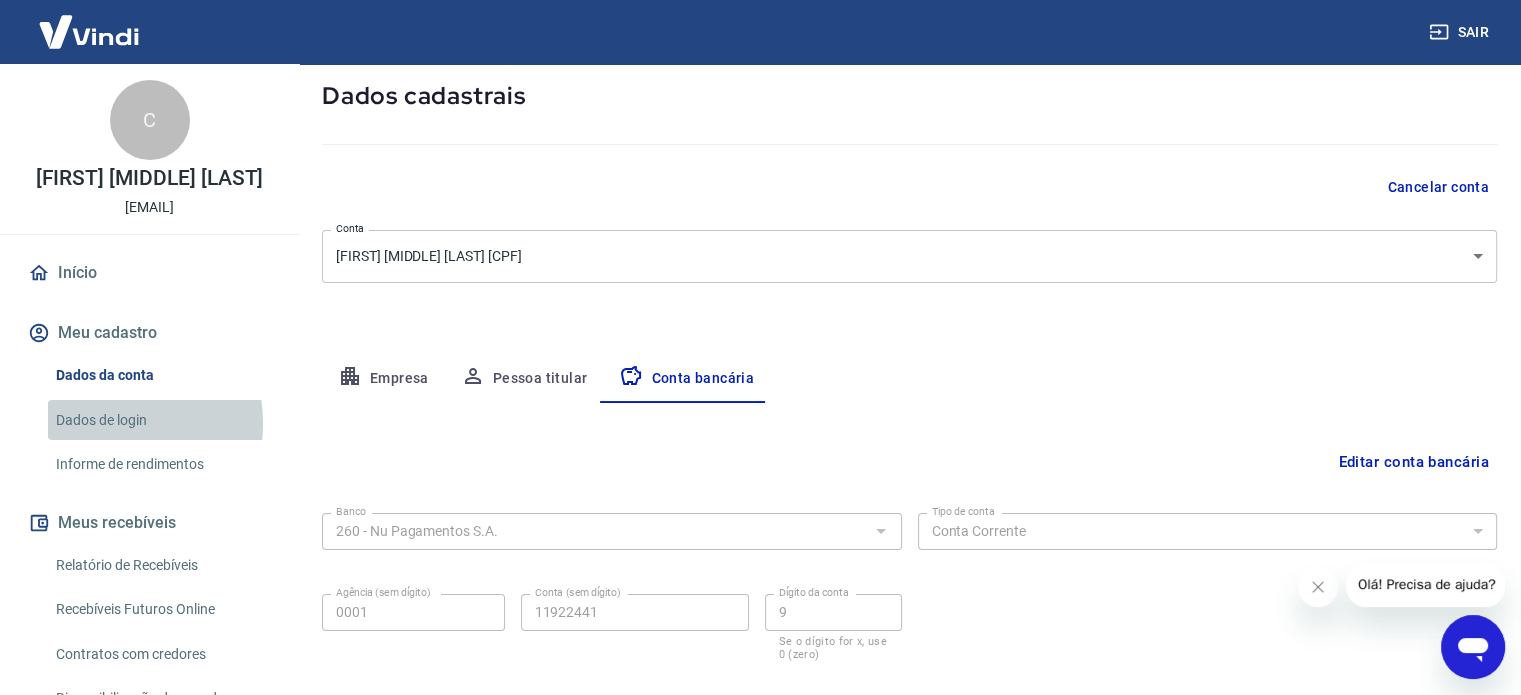 click on "Dados de login" at bounding box center [161, 420] 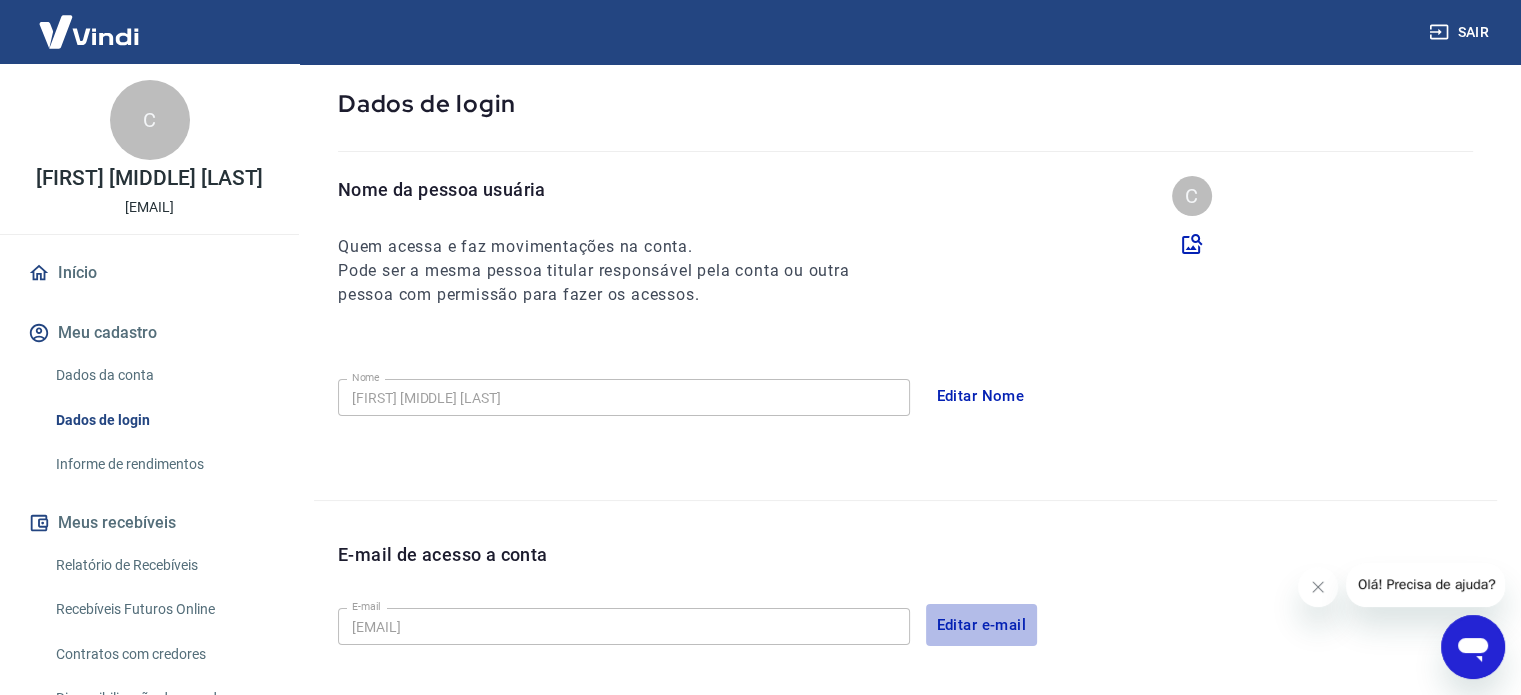 click on "Editar e-mail" at bounding box center (982, 625) 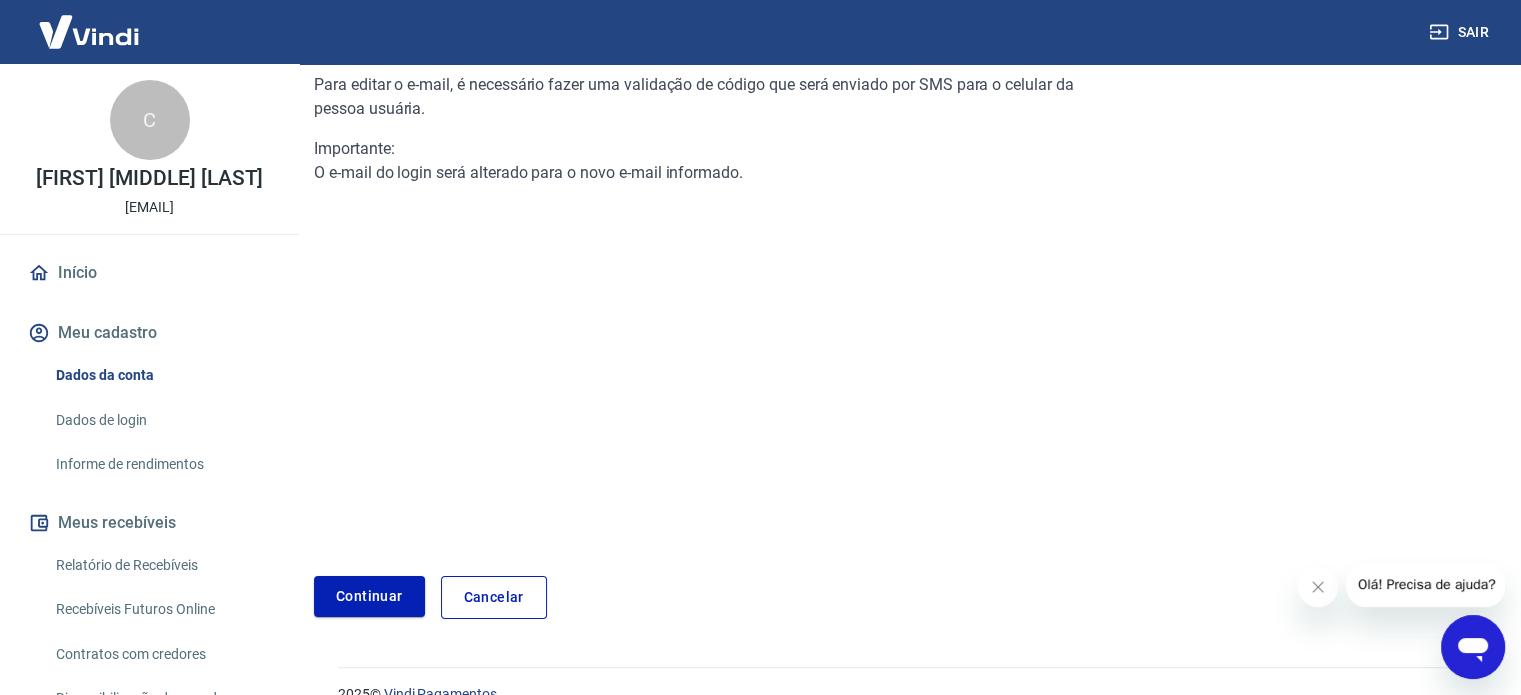 scroll, scrollTop: 244, scrollLeft: 0, axis: vertical 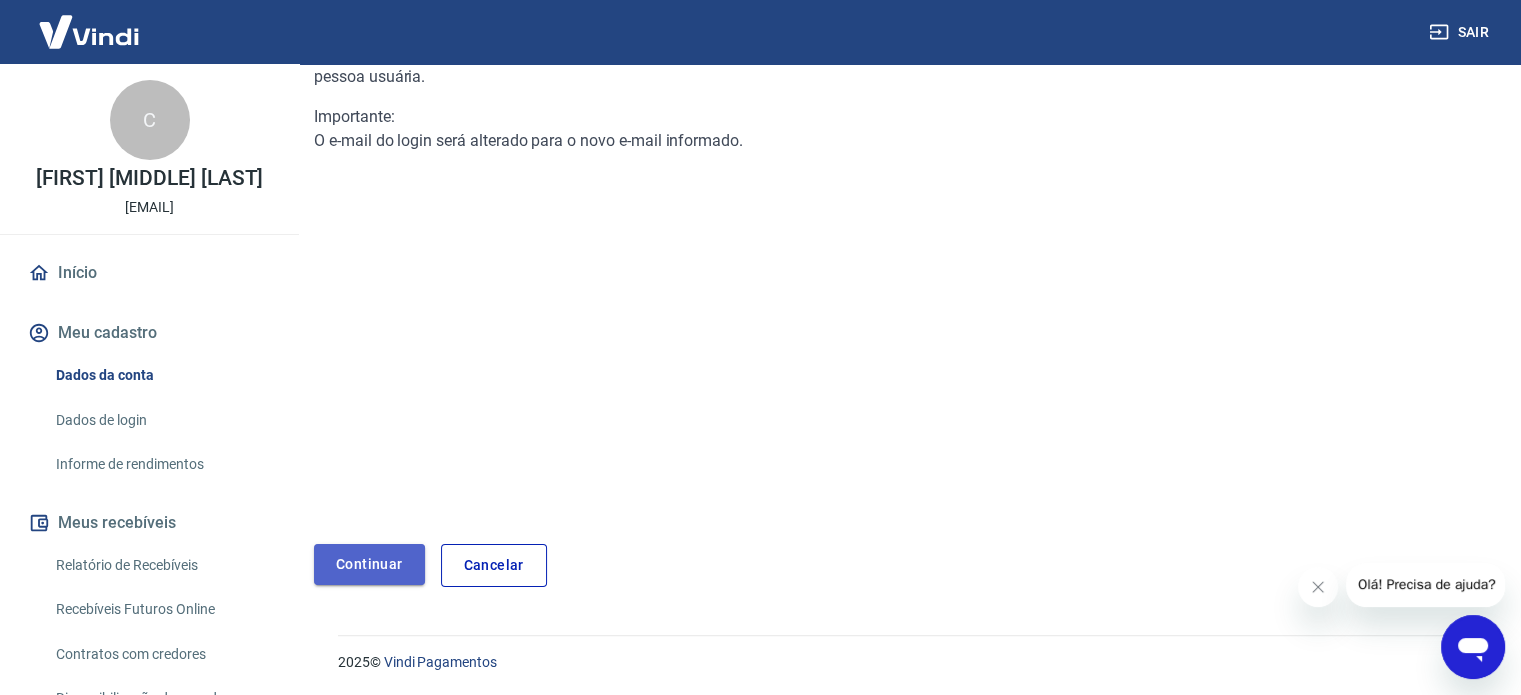 click on "Continuar" at bounding box center [369, 564] 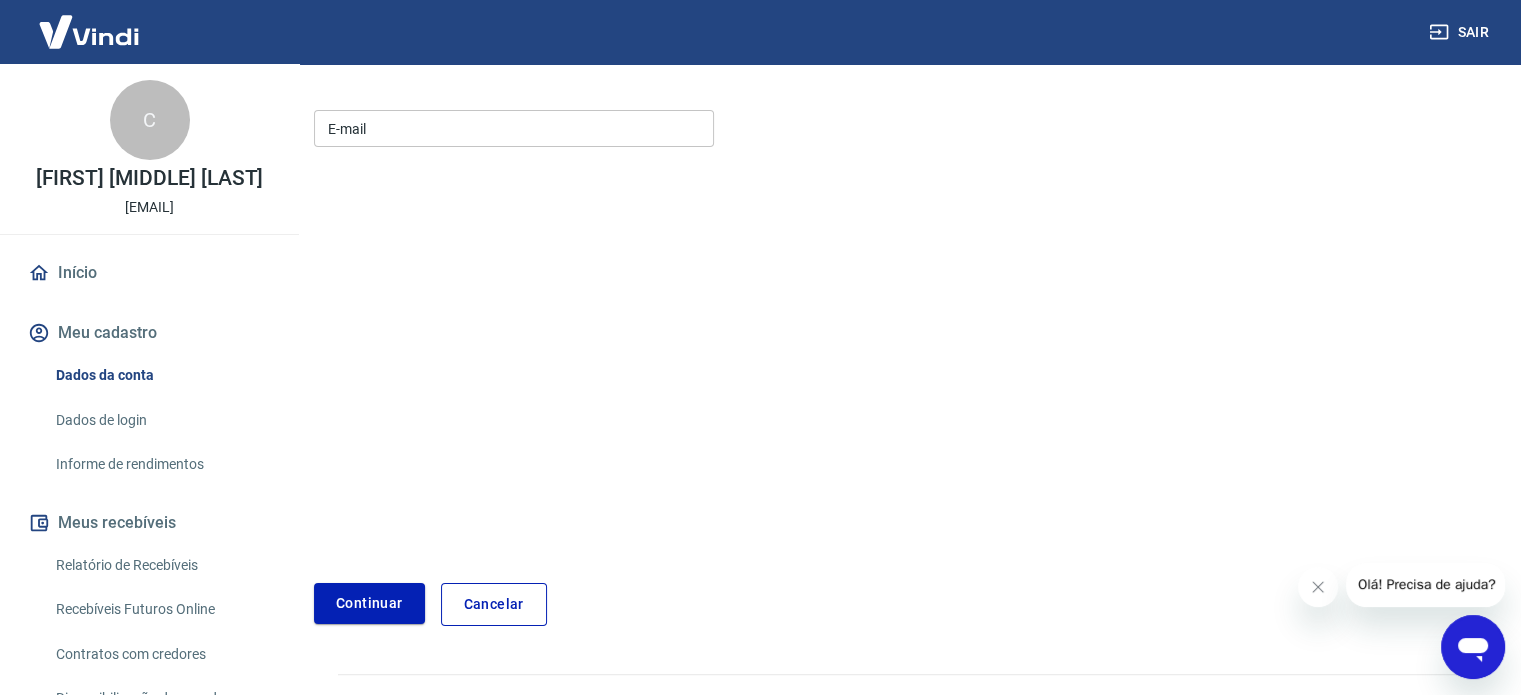 scroll, scrollTop: 284, scrollLeft: 0, axis: vertical 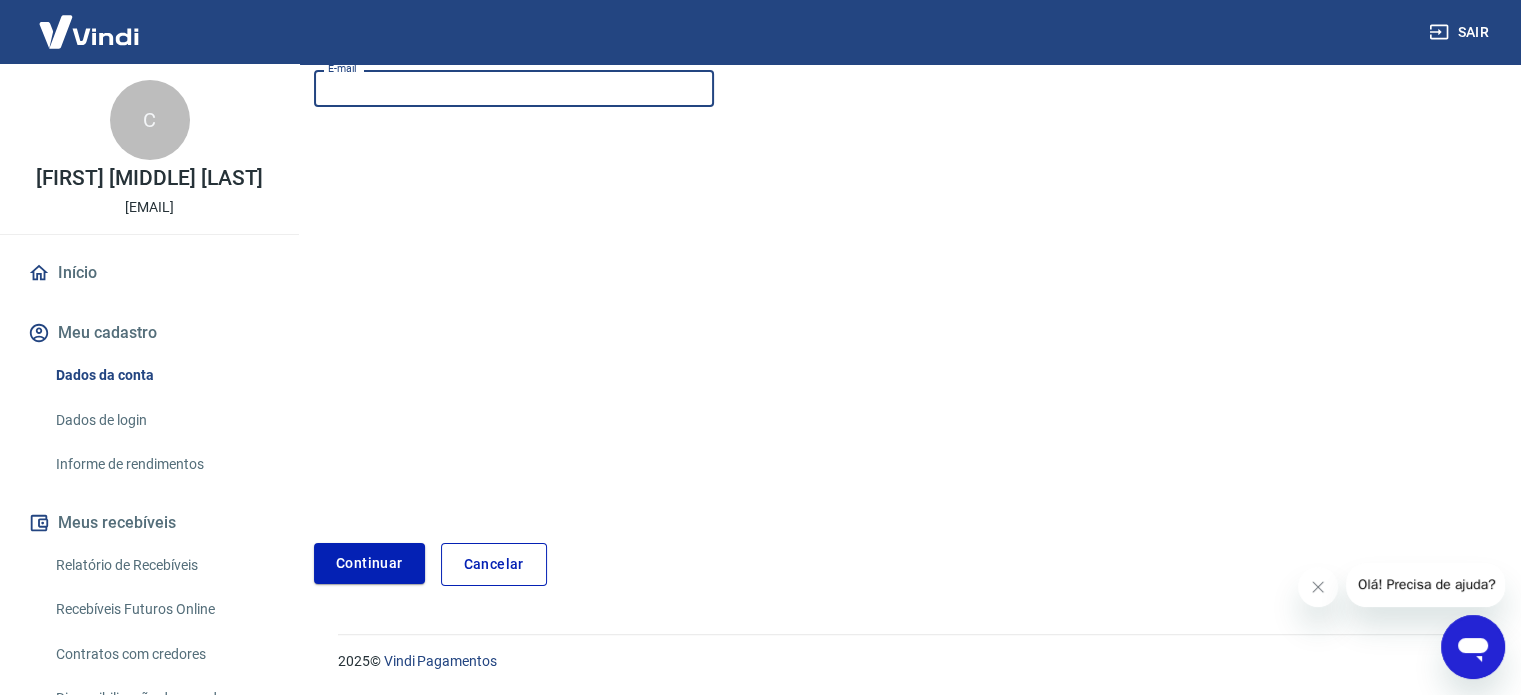 click on "E-mail" at bounding box center [514, 88] 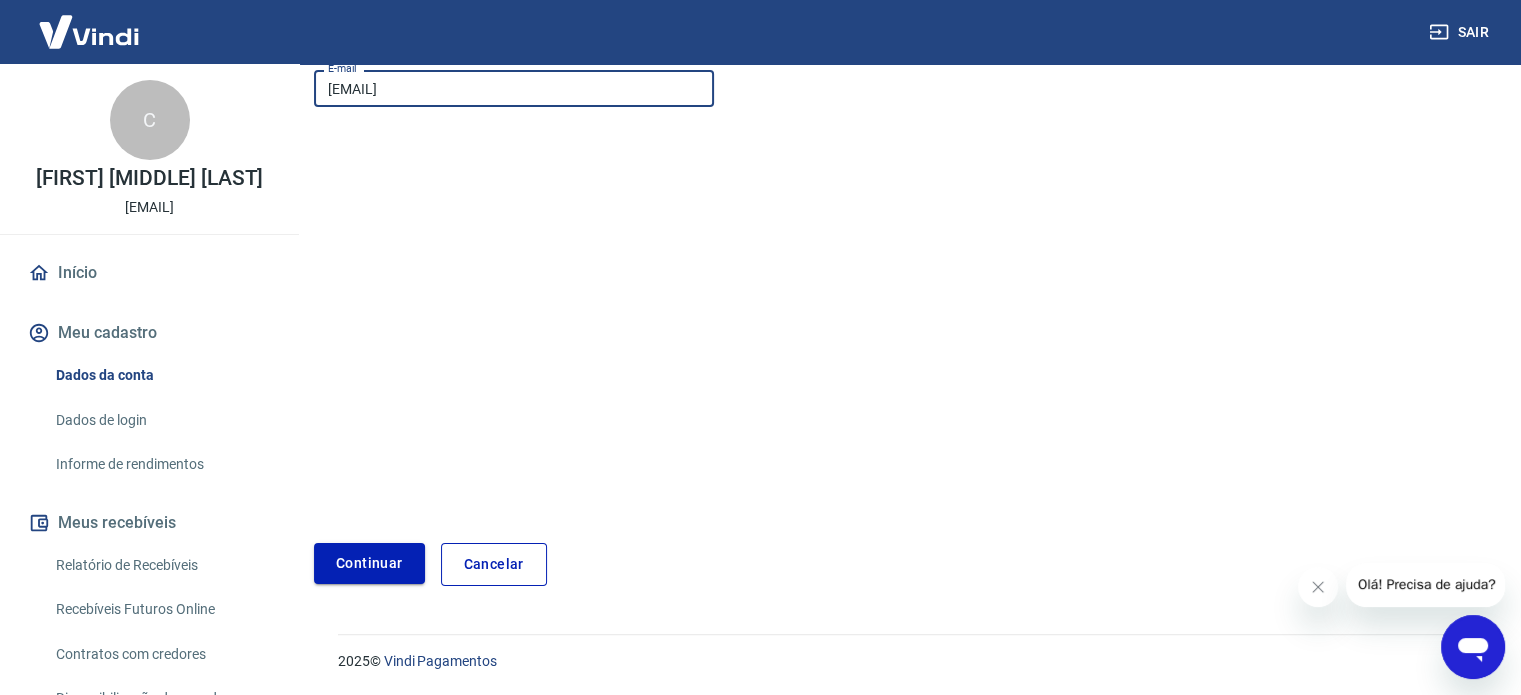 type on "[EMAIL]" 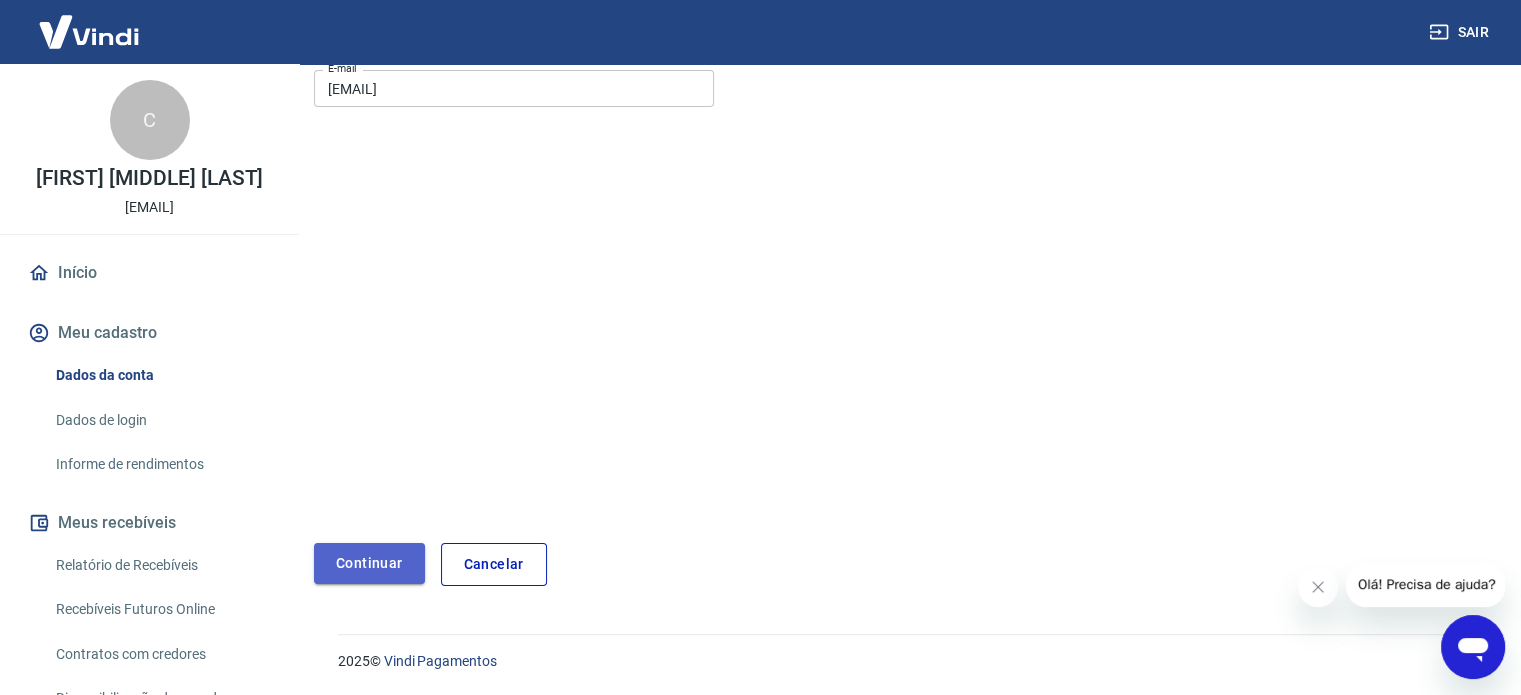 click on "Continuar" at bounding box center (369, 563) 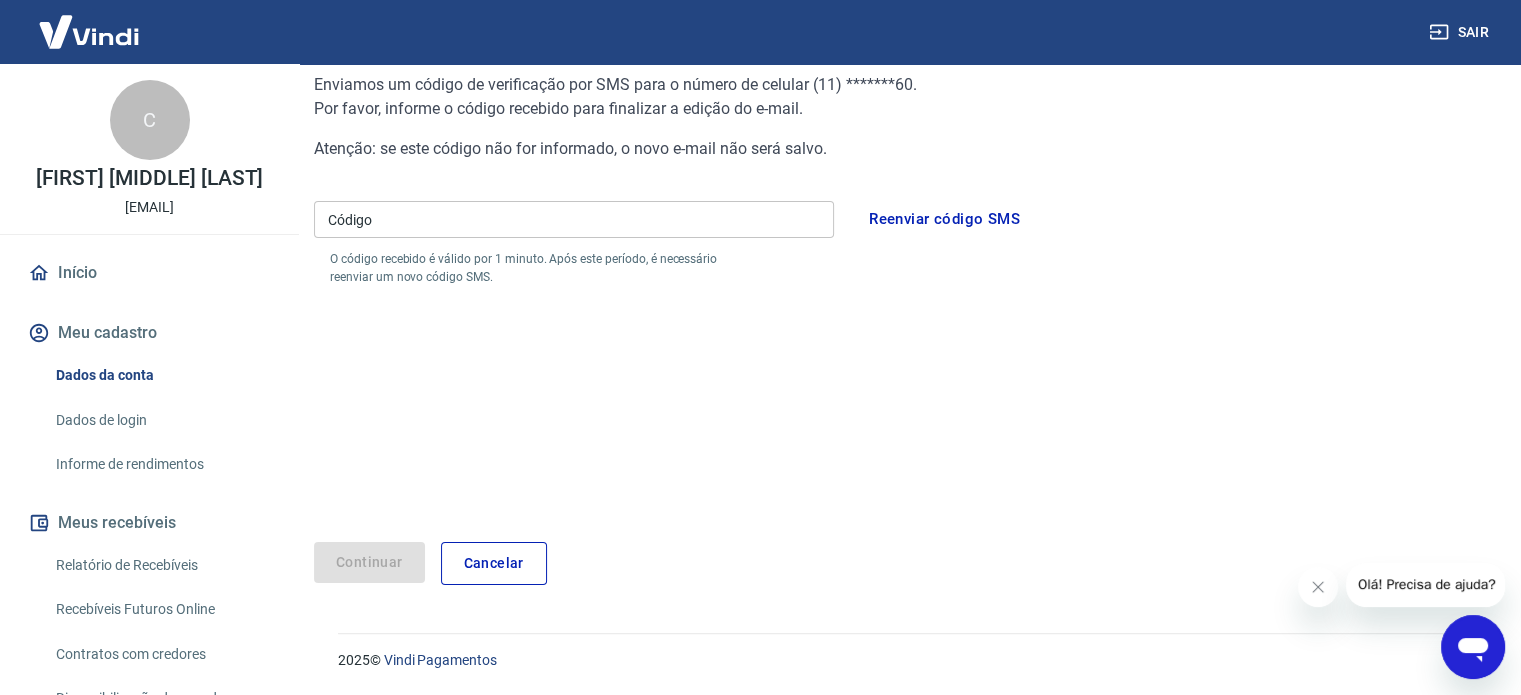 scroll, scrollTop: 210, scrollLeft: 0, axis: vertical 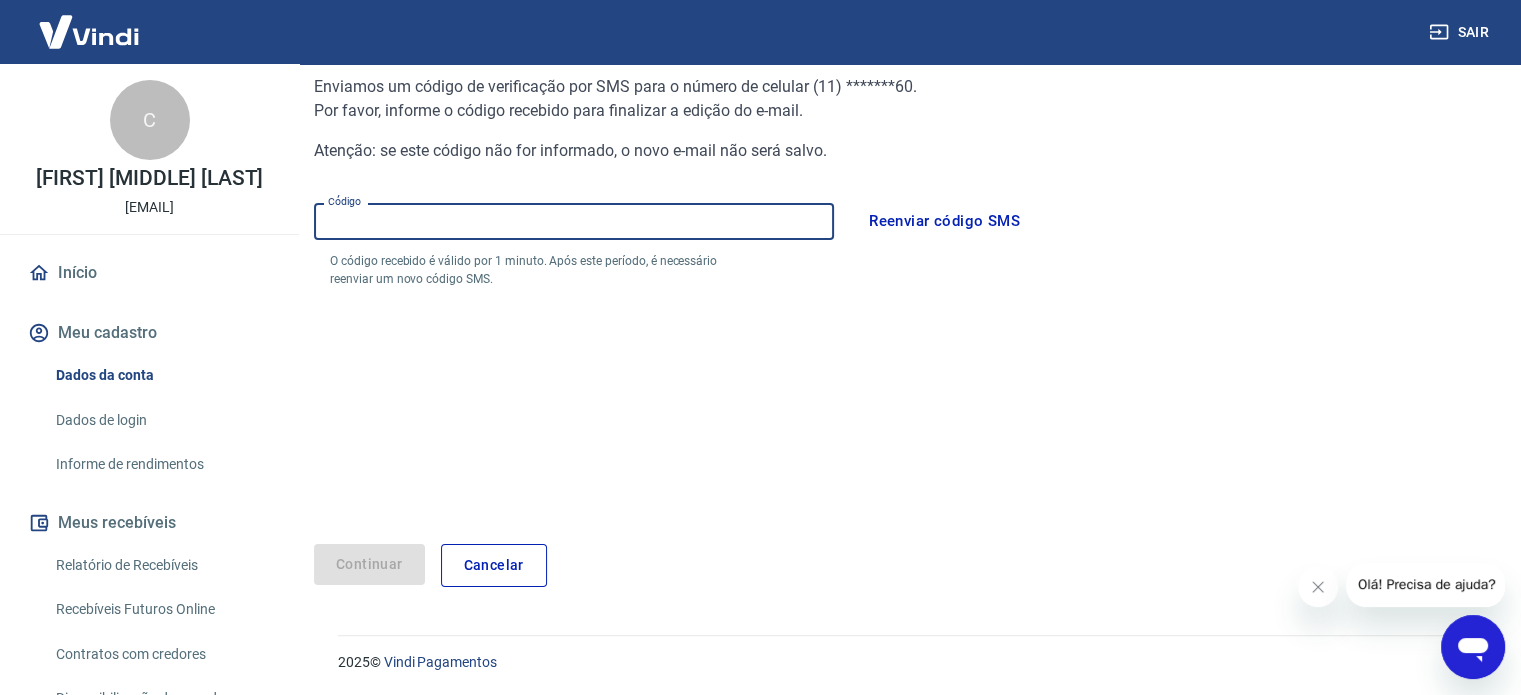 click on "Código" at bounding box center [574, 221] 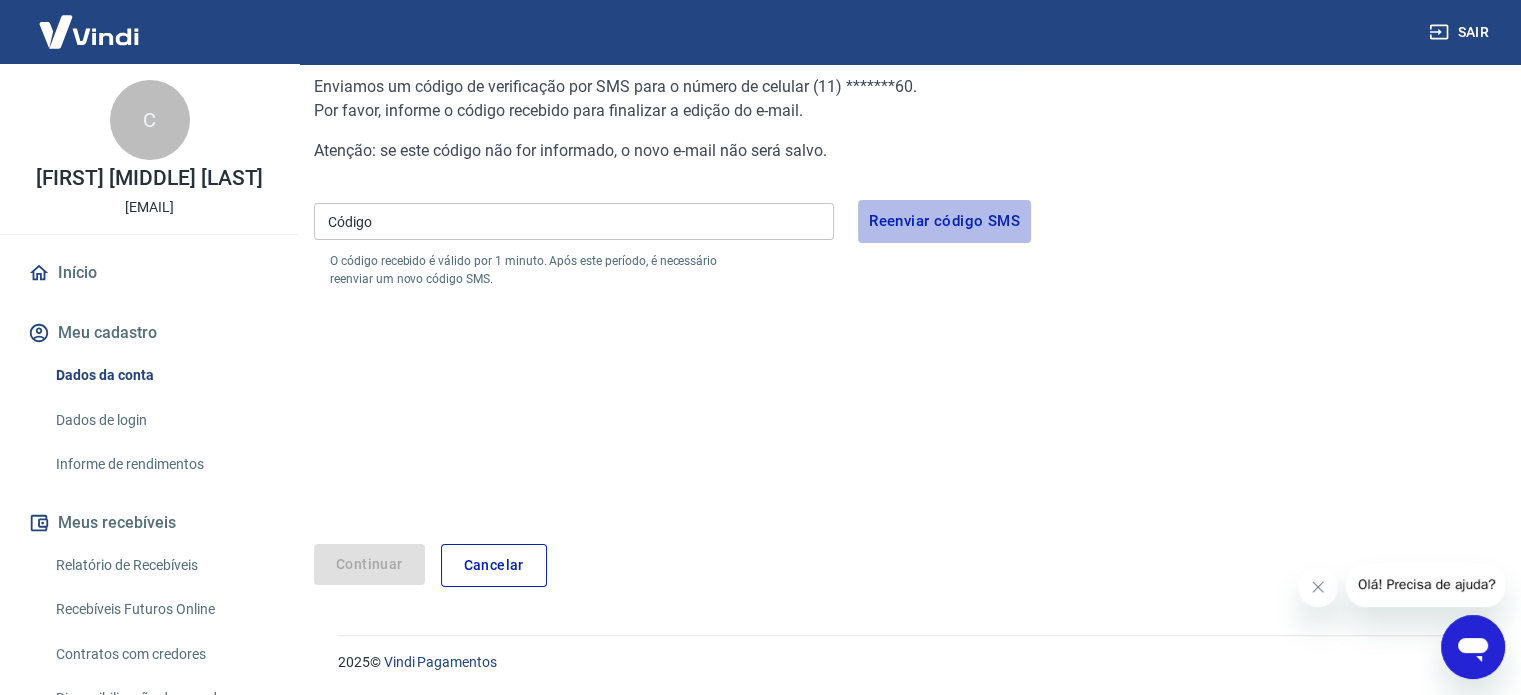 click on "Reenviar código SMS" at bounding box center [944, 221] 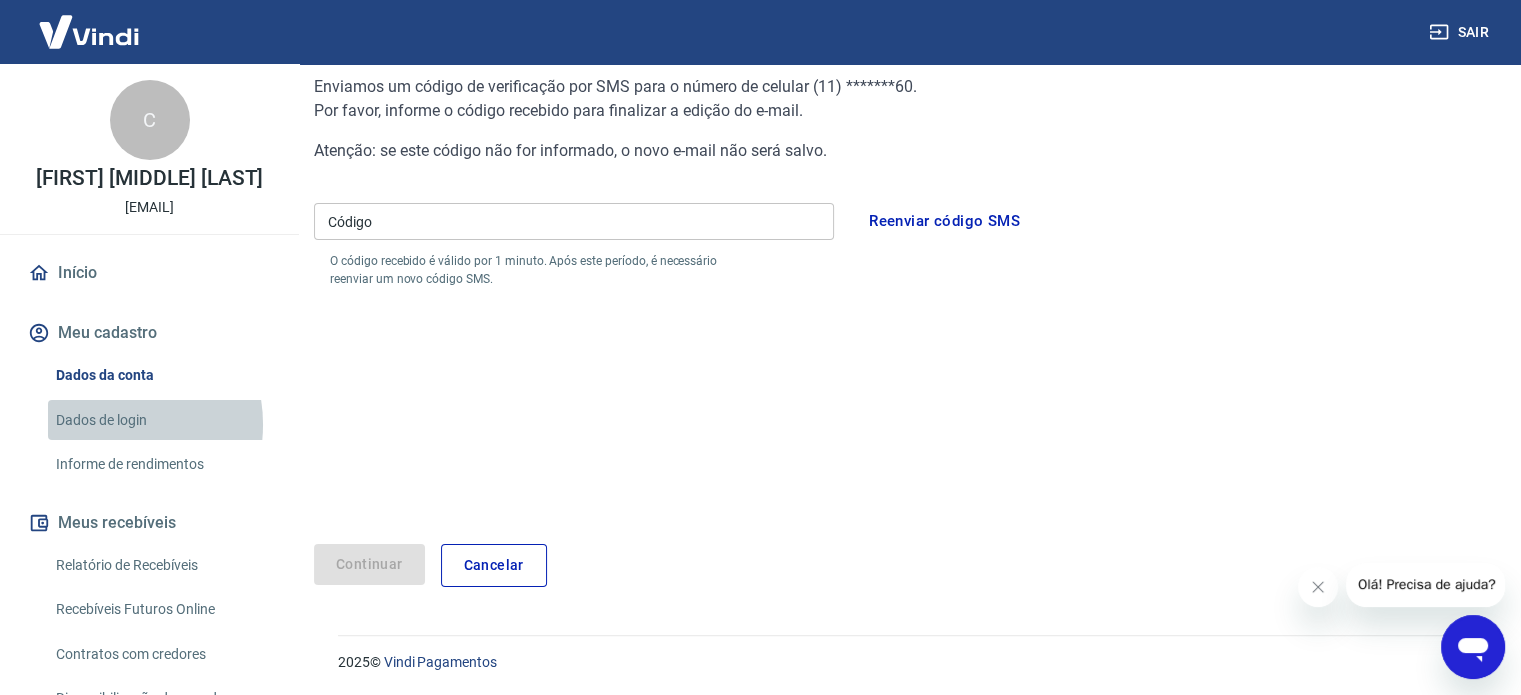 click on "Dados de login" at bounding box center [161, 420] 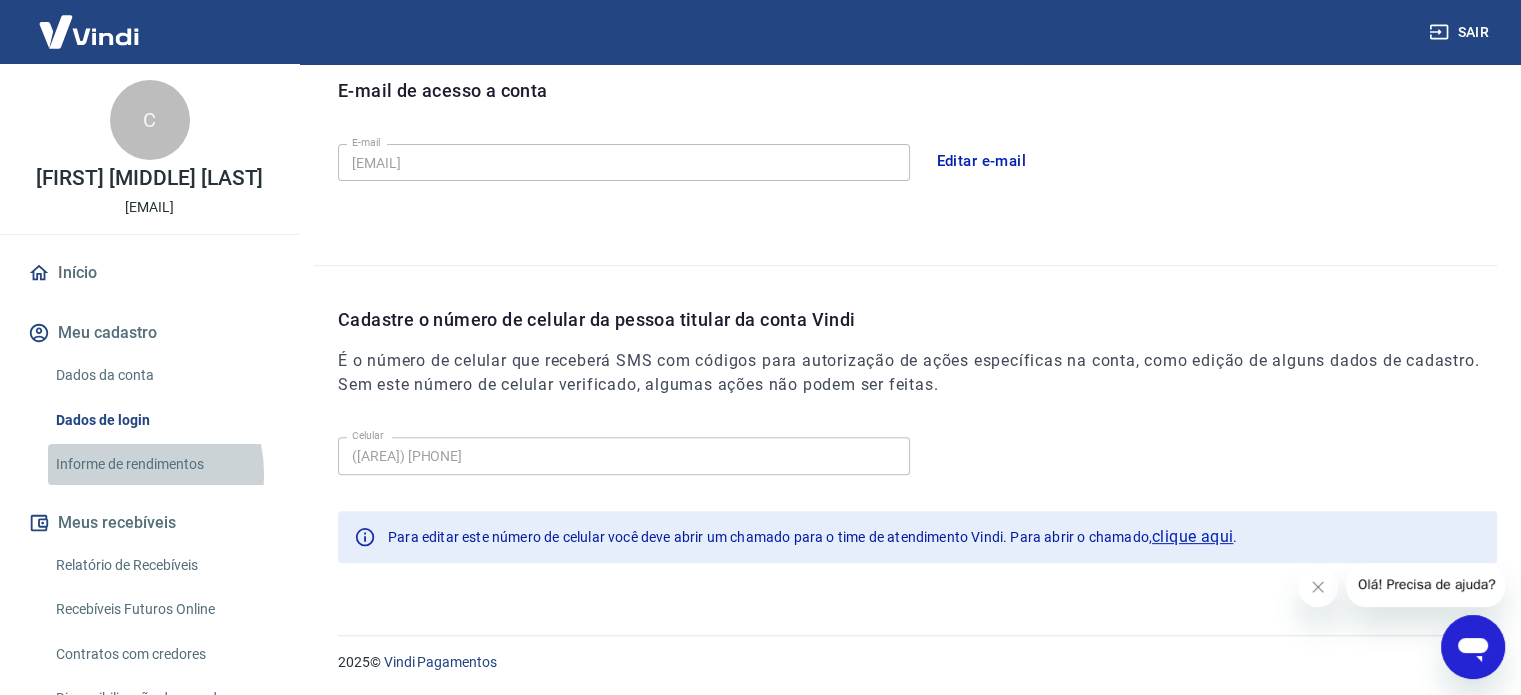 click on "Informe de rendimentos" at bounding box center [161, 464] 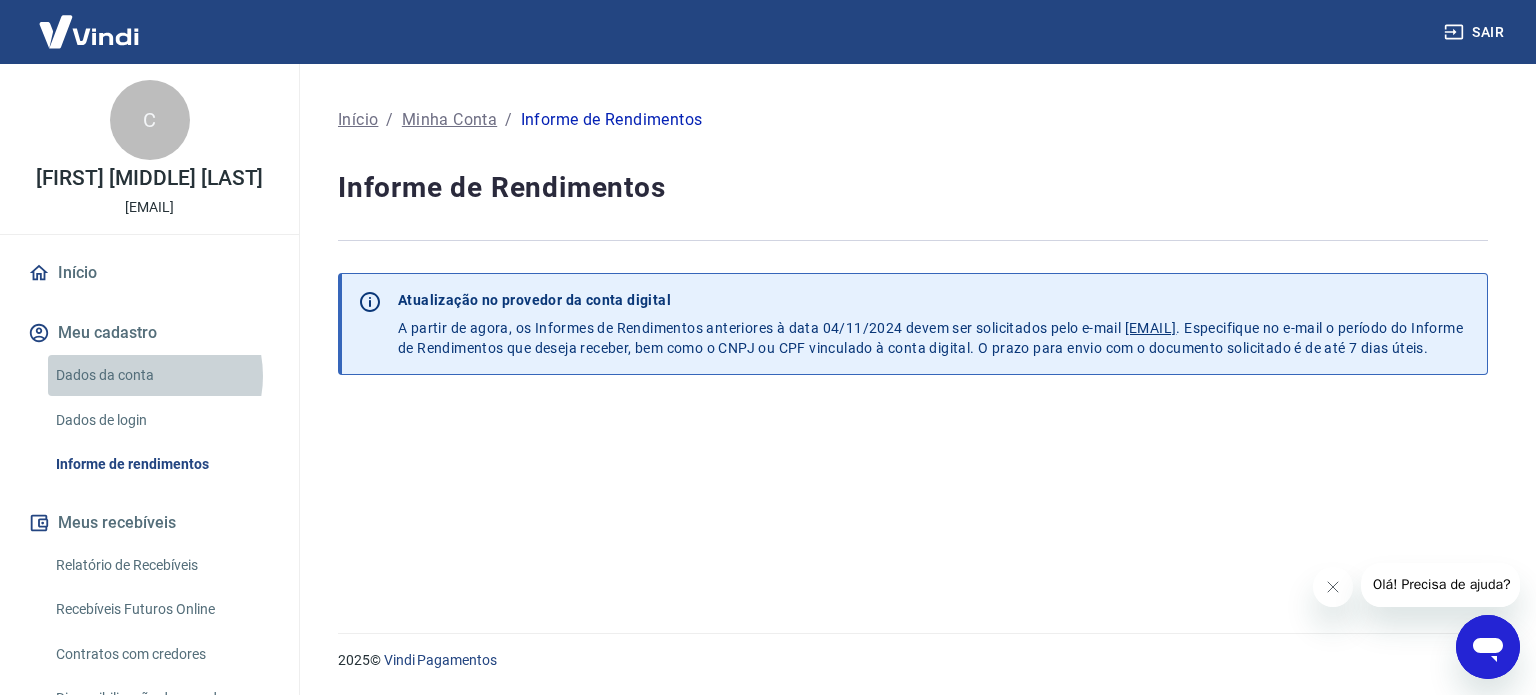 click on "Dados da conta" at bounding box center [161, 375] 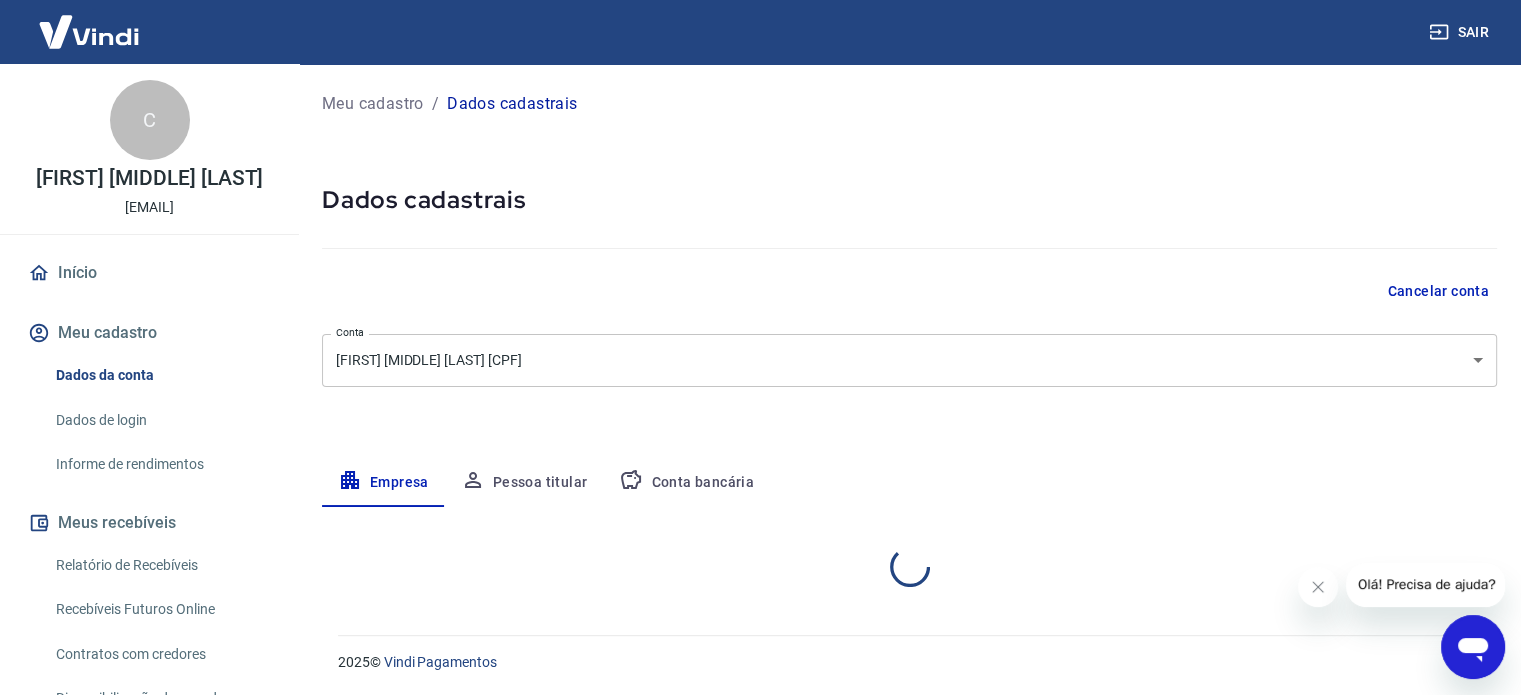 select on "SP" 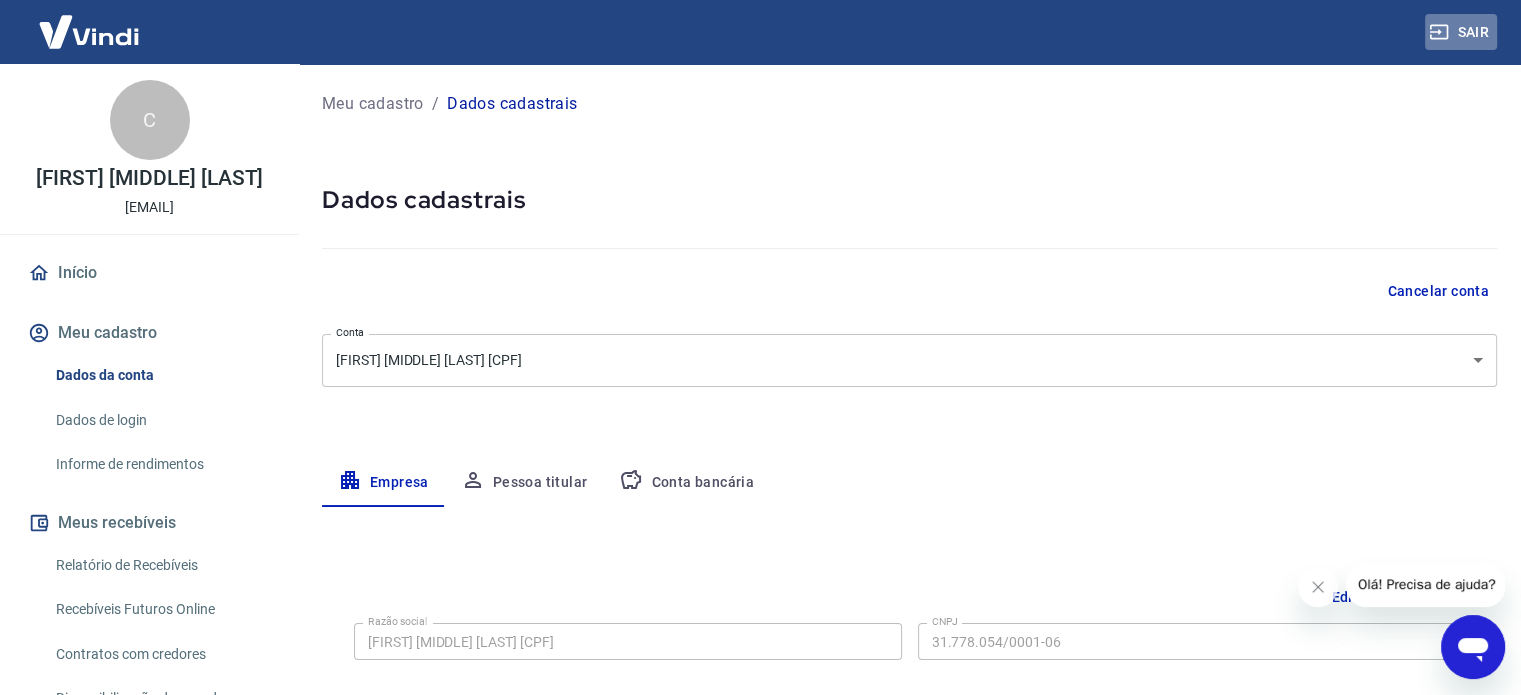 click on "Sair" at bounding box center [1461, 32] 